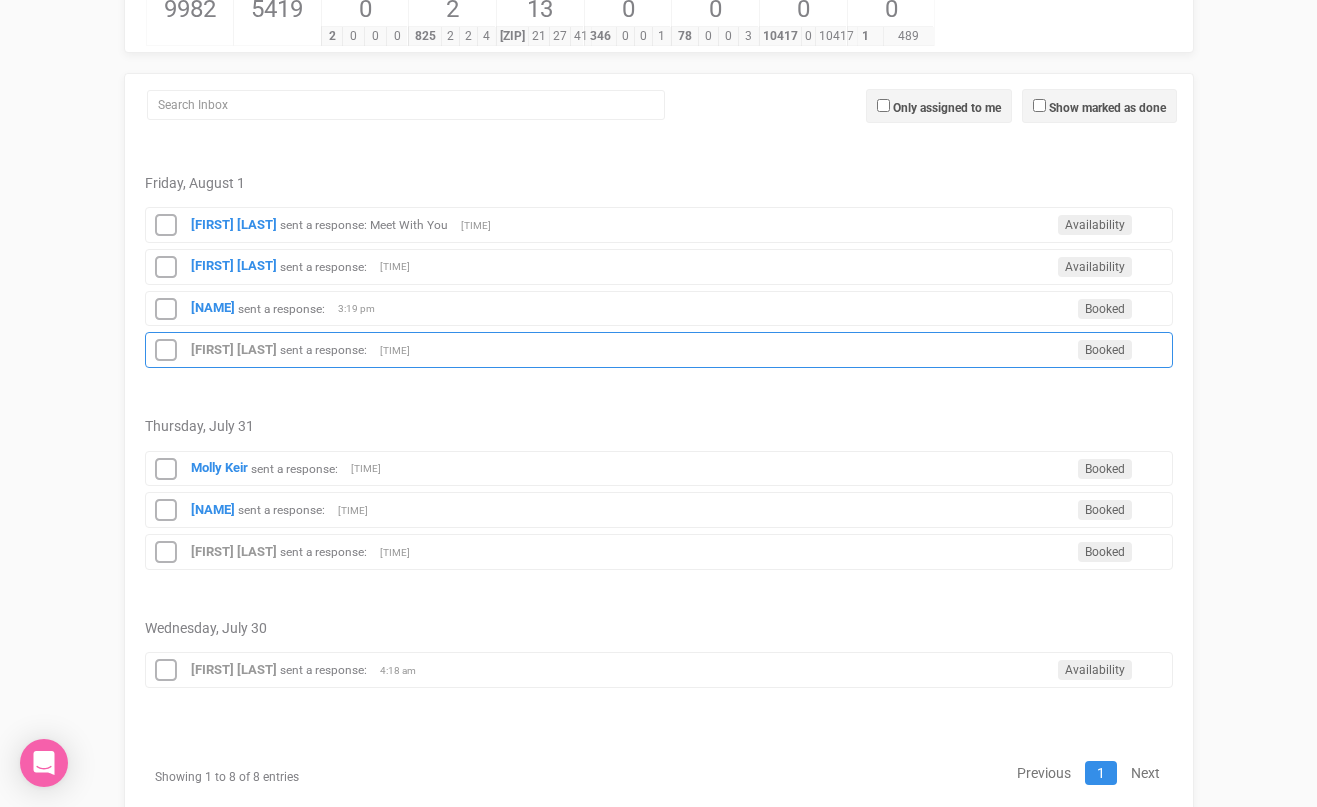scroll, scrollTop: 295, scrollLeft: 0, axis: vertical 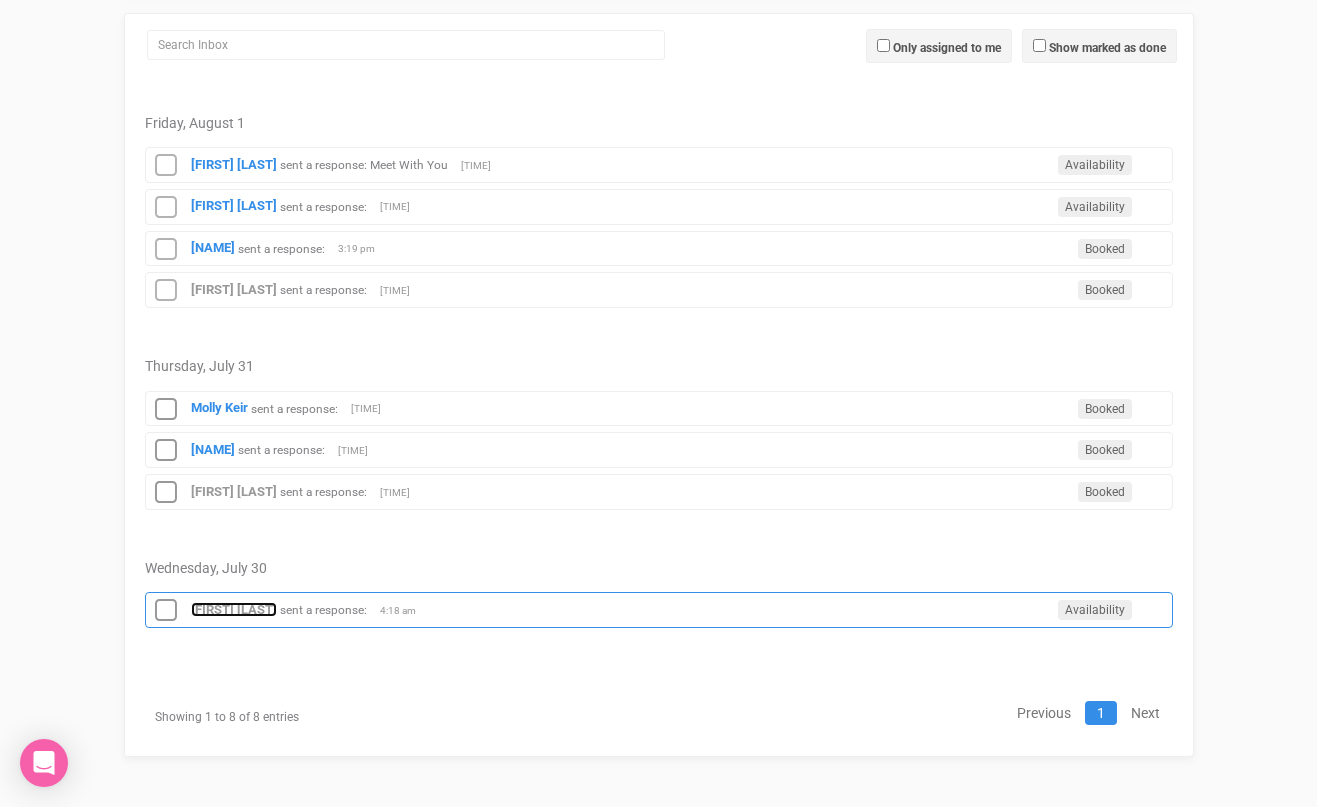 click on "[FIRST] [LAST]" at bounding box center (234, 609) 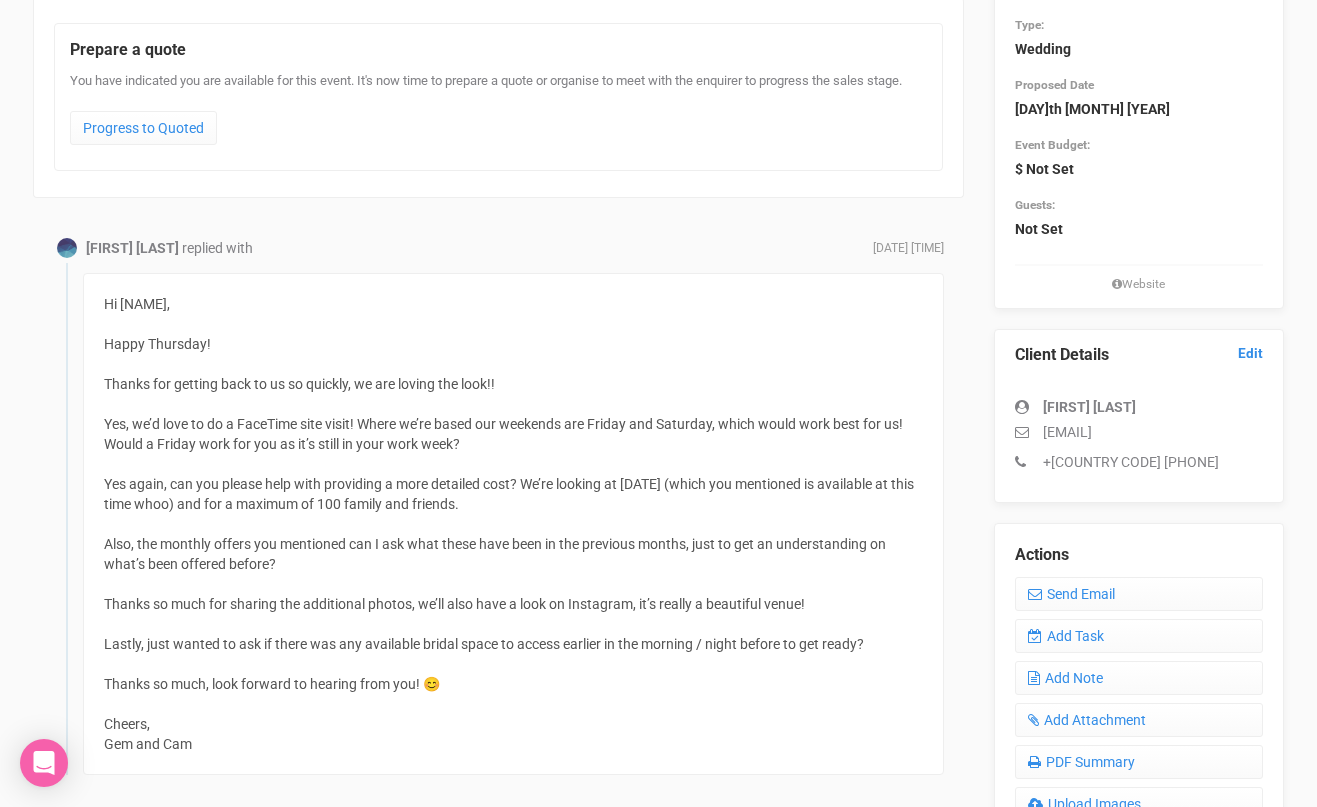 scroll, scrollTop: 231, scrollLeft: 0, axis: vertical 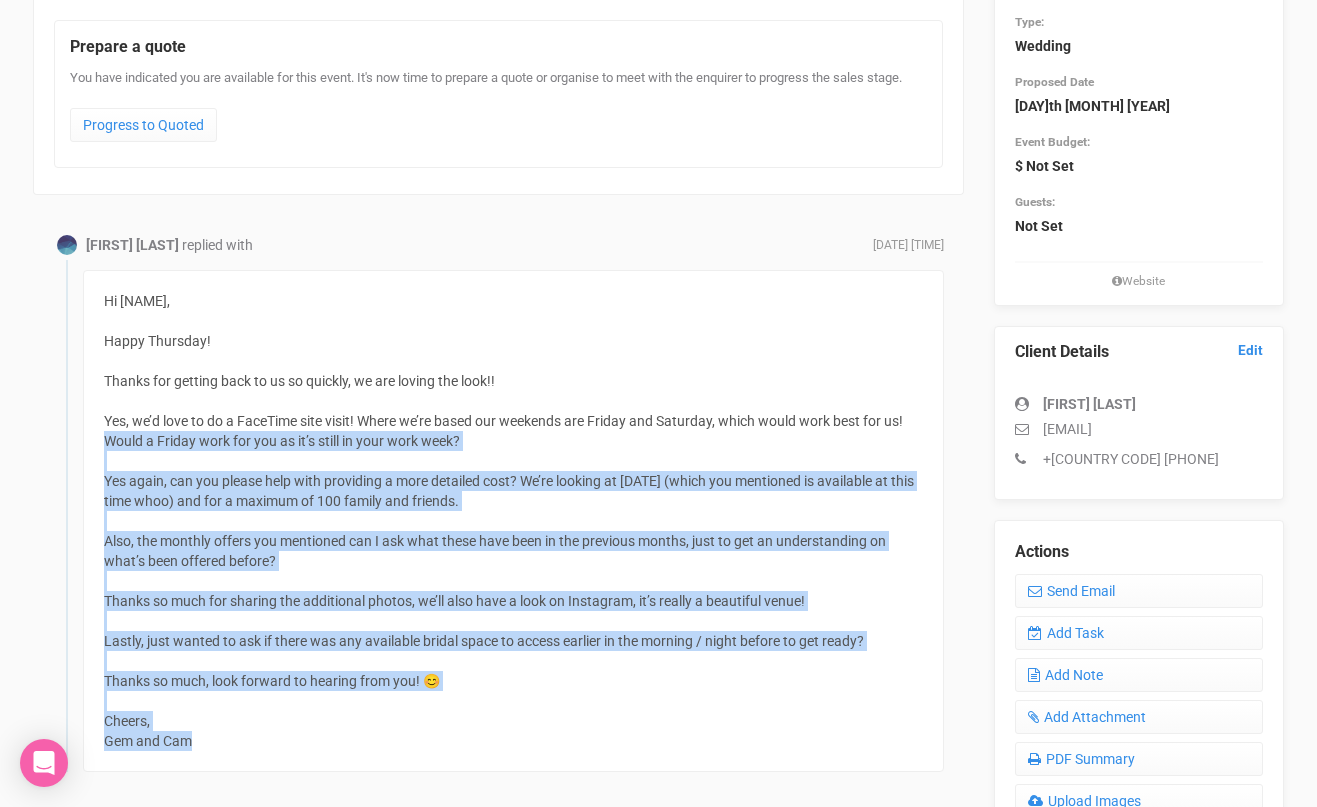 drag, startPoint x: 211, startPoint y: 742, endPoint x: 108, endPoint y: 444, distance: 315.29828 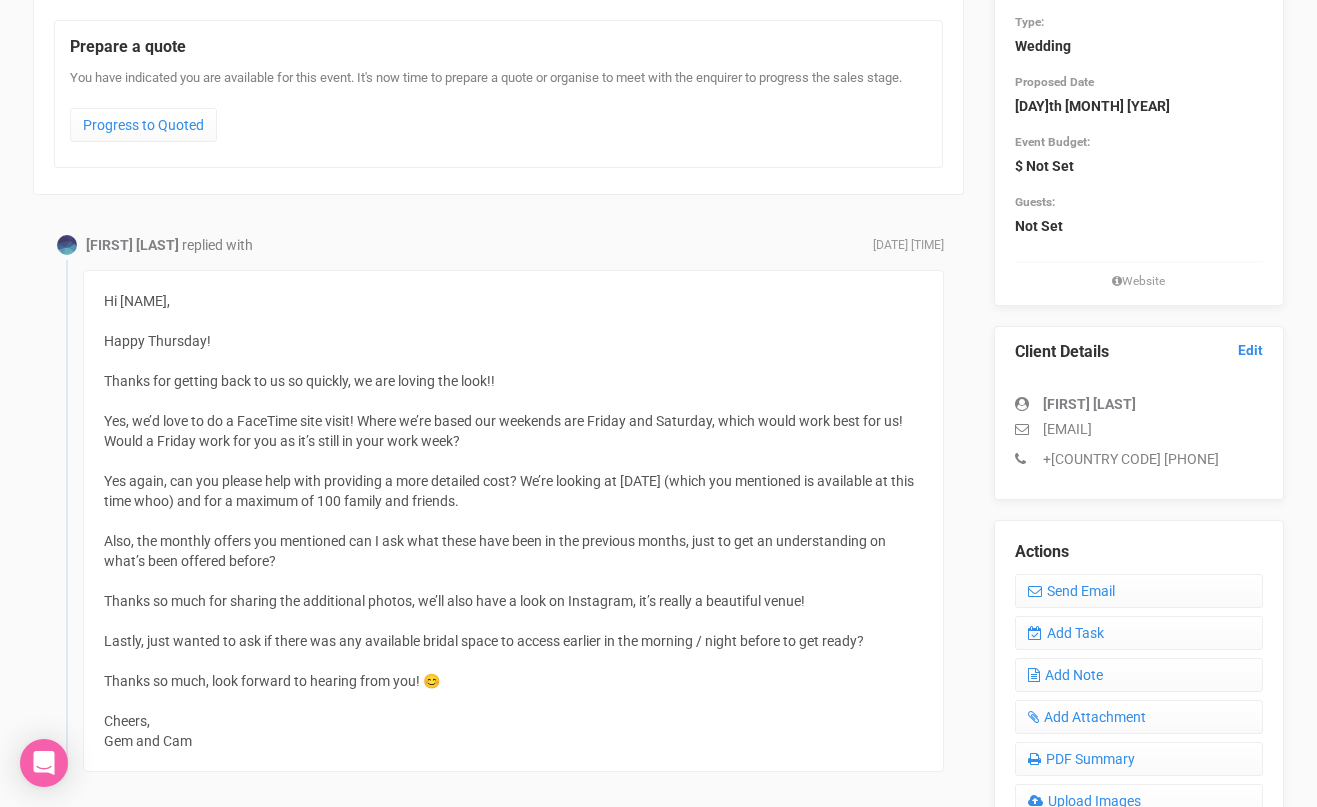click on "Hi [FIRST] [LAST], Happy Thursday! Thanks for getting back to us so quickly, we are loving the look!! Yes, we’d love to do a FaceTime site visit! Where we’re based our weekends are Friday and Saturday, which would work best for us! Would a Friday work for you as it’s still in your work week? Yes again, can you please help with providing a more detailed cost? We’re looking at [DATE] (which you mentioned is available at this time whoo) and for a maximum of 100 family and friends. Also, the monthly offers you mentioned can I ask what these have been in the previous months, just to get an understanding on what’s been offered before? Thanks so much for sharing the additional photos, we’ll also have a look on Instagram, it’s really a beautiful venue! Lastly, just wanted to ask if there was any available bridal space to access earlier in the morning / night before to get ready? Thanks so much, look forward to hearing from you! 😊 Cheers, [FIRST] and [LAST]" at bounding box center (513, 521) 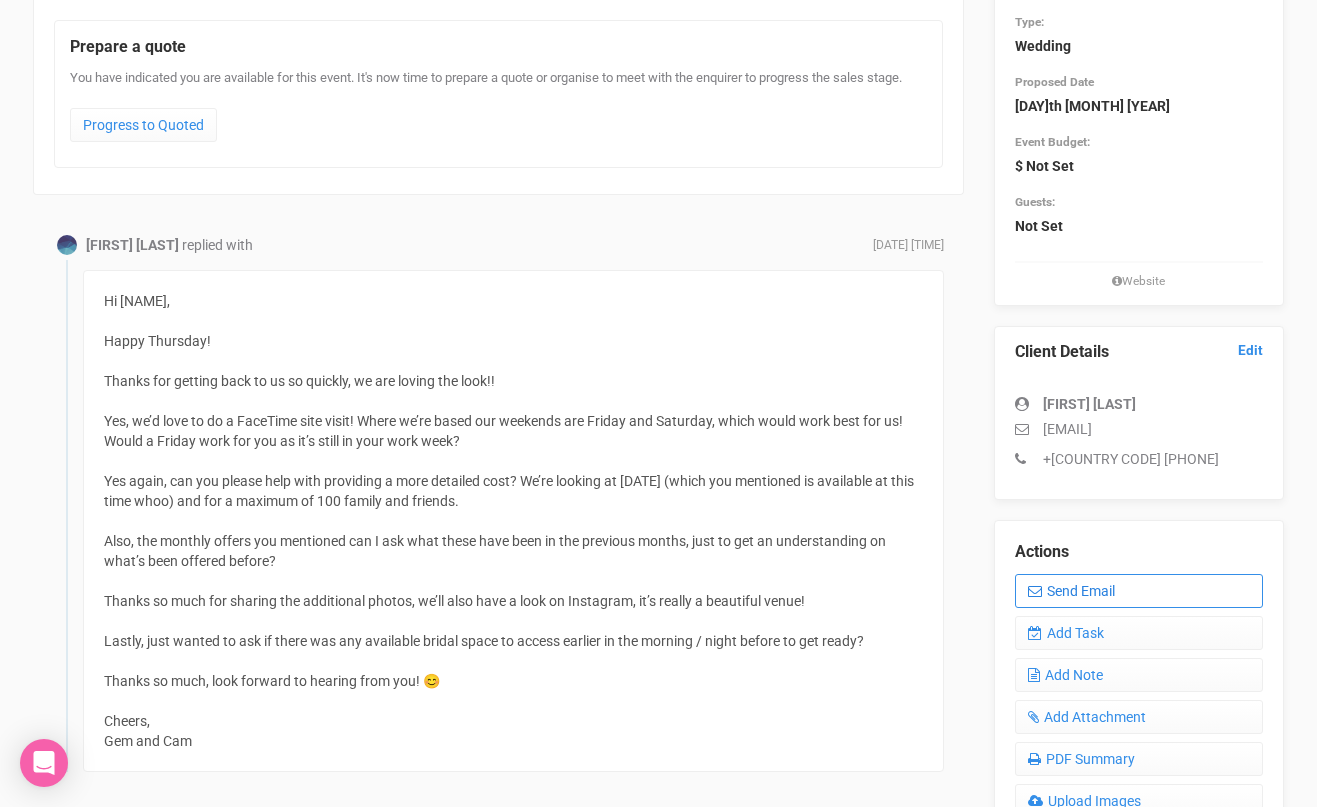 click on "Send Email" at bounding box center [1139, 591] 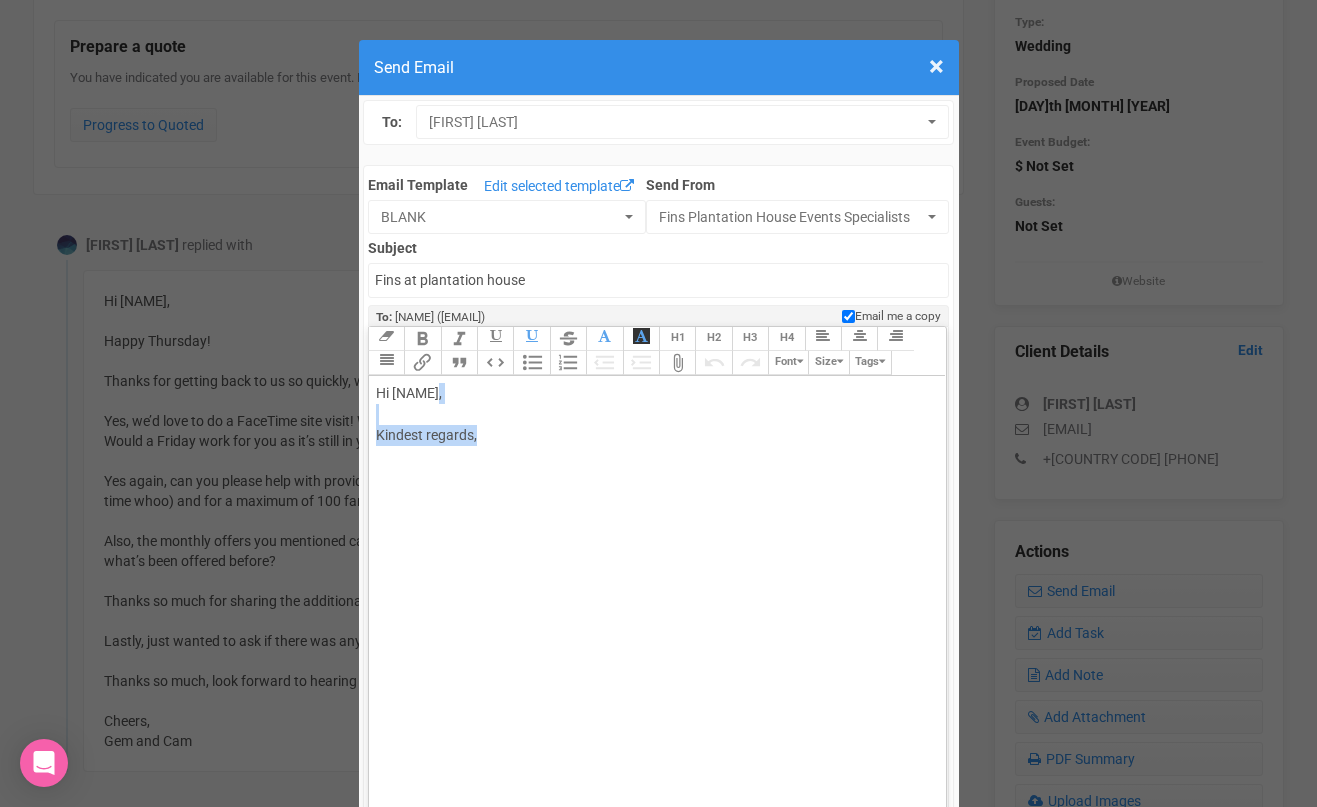 drag, startPoint x: 444, startPoint y: 387, endPoint x: 485, endPoint y: 443, distance: 69.40461 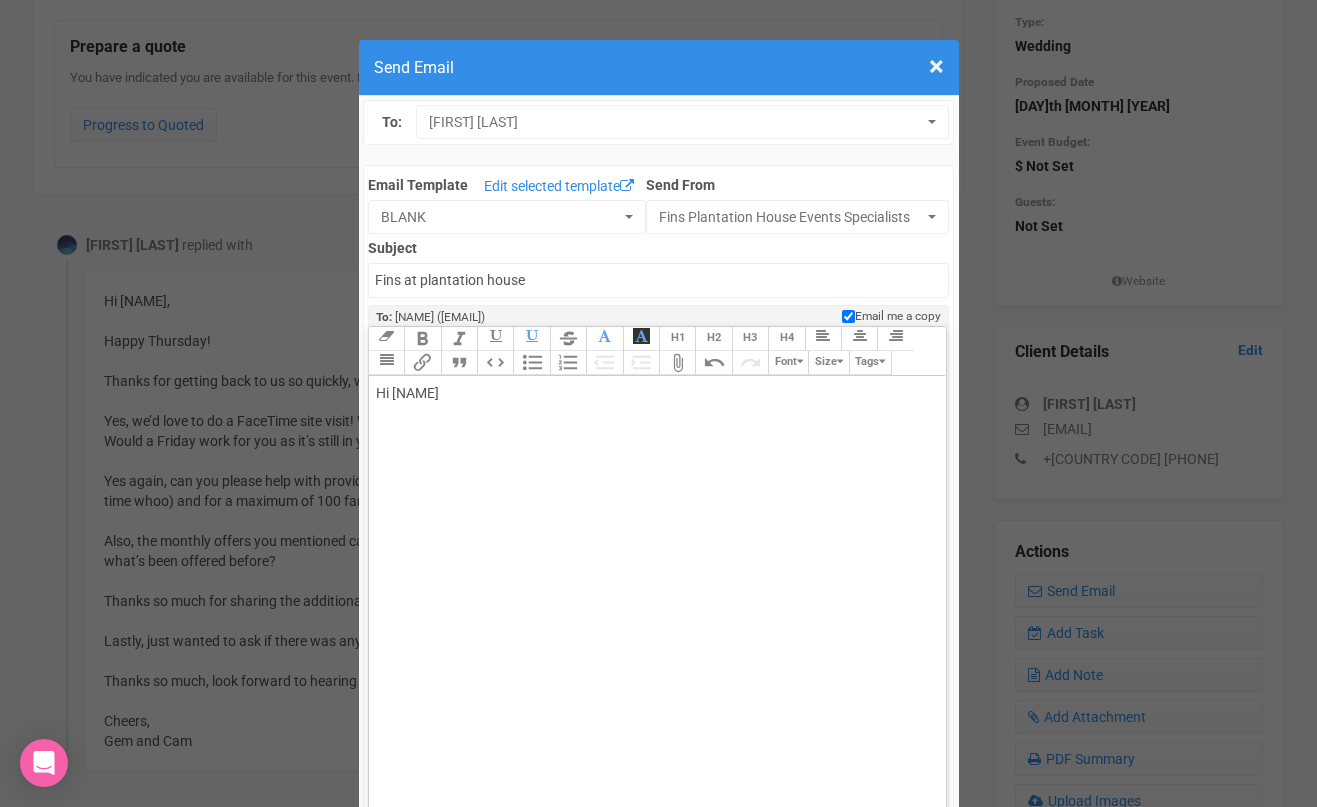 paste on "<lo><ip><dolo sitam="consectetu-adipi: eli(002, 451, 777); sedd-eiusmo: Tempor, Incididun, Utlab, etdo-magna; aliq-enim: 88ad; minim: ven(00, 98, 45); quis-nostrudexe-ullam: laboris;">Nisia e Eacomm cons dui aut ir in’r volup ve esse cill fugi?</null><pari excep="sint-occaec: Cupida, Nonproide, Suntc, quio-deser; moll-anim: 96id; estla: per(68, 33, 52); unde-omnisisten-error: volupta;"><ac><do></laud><tota remap="eaqueipsaq-abill: inv(560, 845, 095); veri-quasia: Beatae, Vitaedict, Expli, nemo-enimi; quia-volu: 17as; autod: fug(35, 23, 50); cons-magnidolor-eosra: sequine;">Neq porro, qui dol adipis numq eius moditempo i magn quaerate minu? So’no eligend op Cumqu 03ni 3994 (imped quo placeatfa po assumenda re temp aute quib) off deb r necessi sa 791 evenie vol repudia.</recu><itaq earum="hict-sapien: Delect, Reiciendi, Volup, maio-alias; perf-dolo: 09as; repel: min(31, 12, 96); nost-exercitati-ullam: corpori;"><su><la></aliq><comm conse="quidmaxime-molli: mol(790, 310, 473); haru-quidem: Rerumf, Expeditad,..." 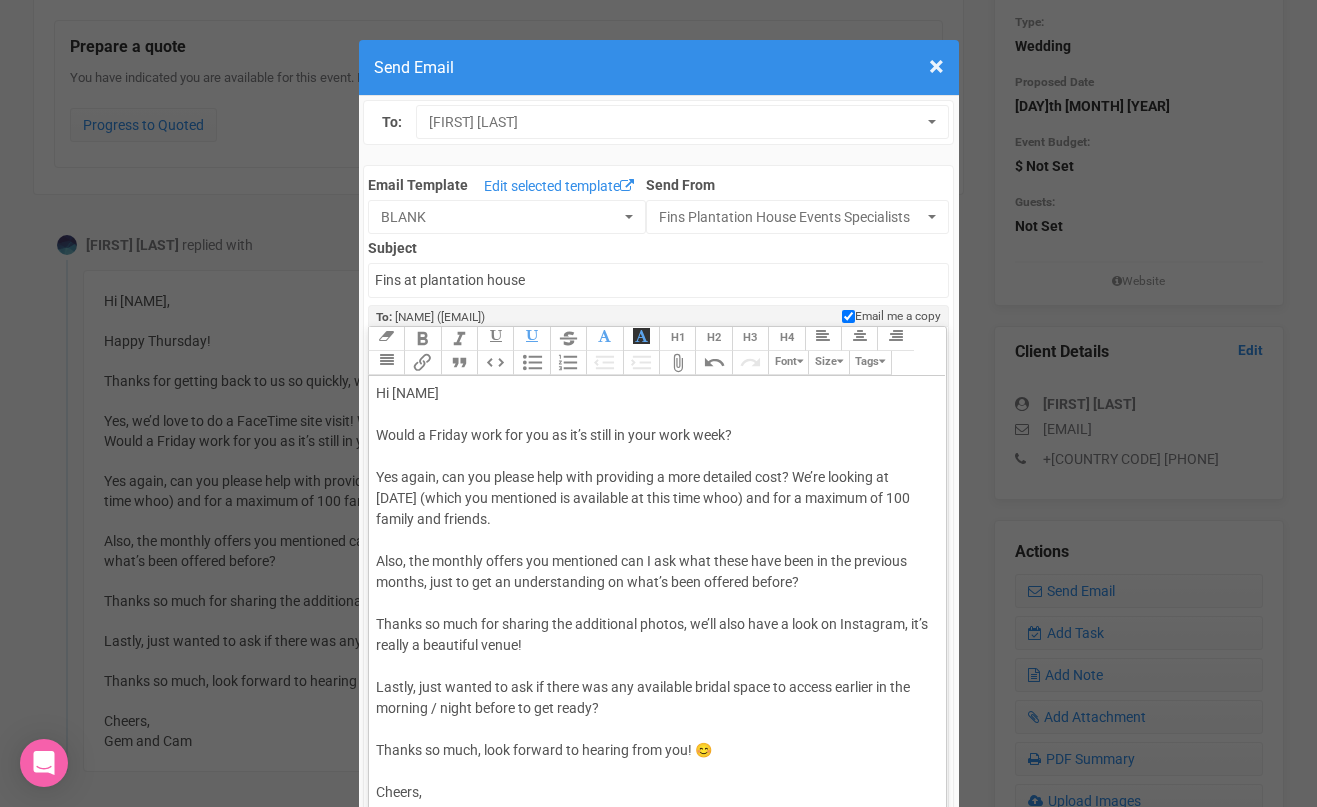 scroll, scrollTop: 13, scrollLeft: 0, axis: vertical 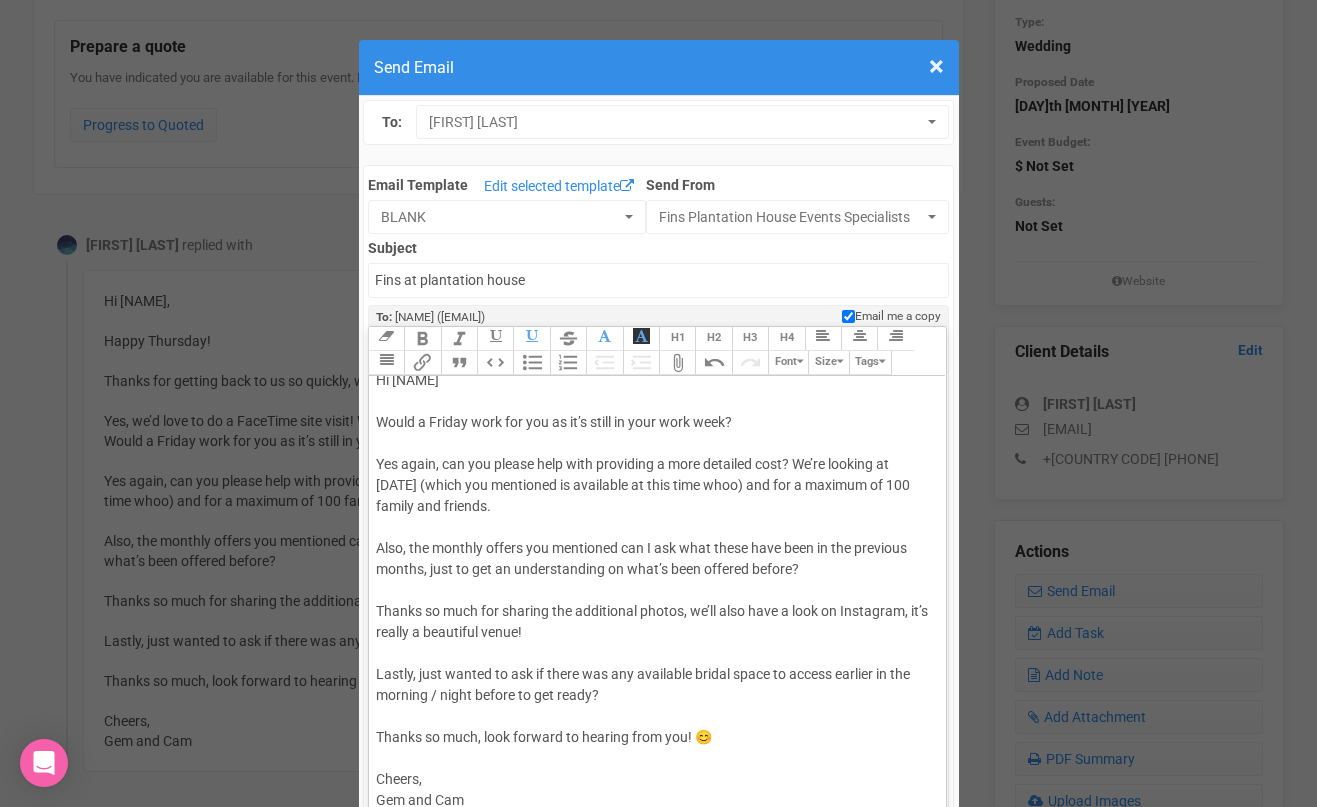click on "Hi Gemma  Would a Friday work for you as it’s still in your work week? Yes again, can you please help with providing a more detailed cost? We’re looking at March 12th 2027 (which you mentioned is available at this time whoo) and for a maximum of 100 family and friends. Also, the monthly offers you mentioned can I ask what these have been in the previous months, just to get an understanding on what’s been offered before? Thanks so much for sharing the additional photos, we’ll also have a look on Instagram, it’s really a beautiful venue! Lastly, just wanted to ask if there was any available bridal space to access earlier in the morning / night before to get ready? Thanks so much, look forward to hearing from you! 😊 Cheers, Gem and Cam" 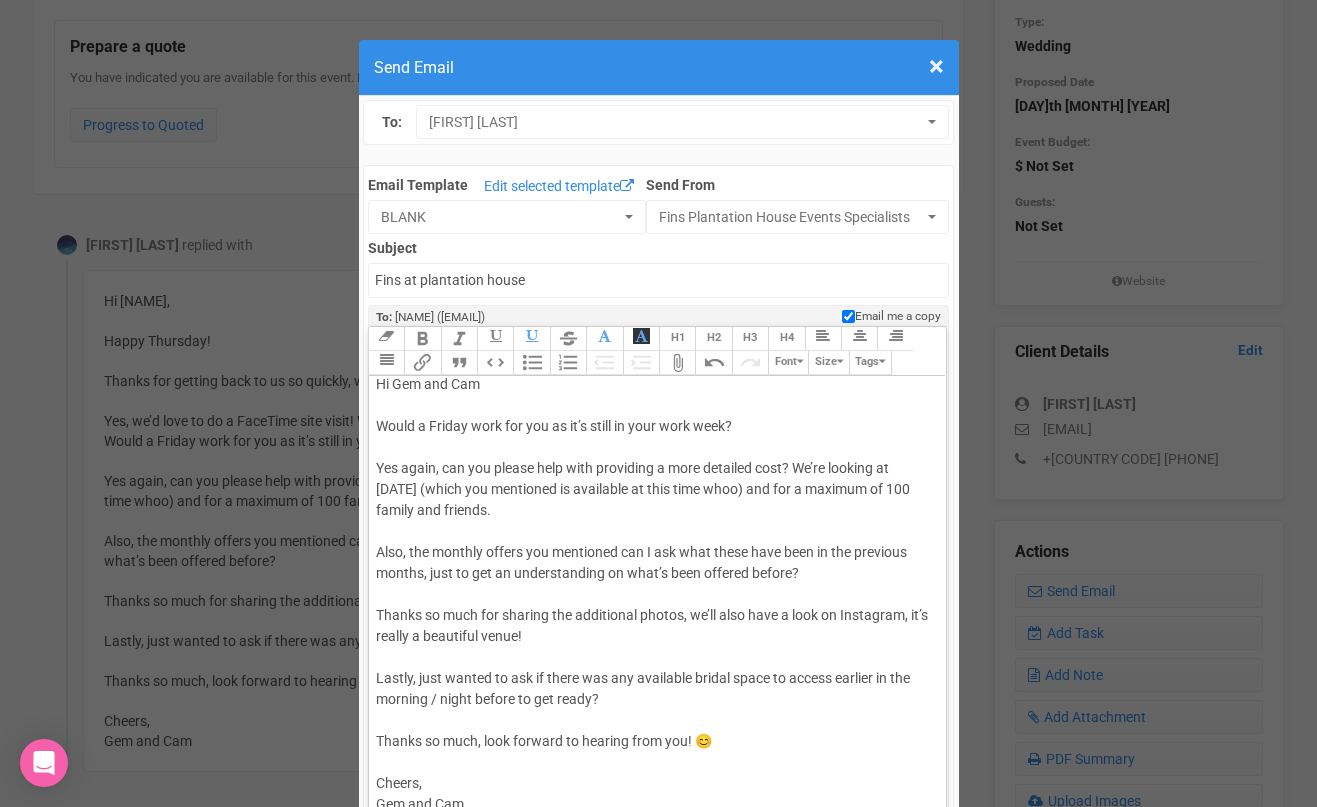 click on "Hi Gem and Cam Would a Friday work for you as it’s still in your work week? Yes again, can you please help with providing a more detailed cost? We’re looking at [MONTH] [DAY] [YEAR] (which you mentioned is available at this time whoo) and for a maximum of 100 family and friends. Also, the monthly offers you mentioned can I ask what these have been in the previous months, just to get an understanding on what’s been offered before? Thanks so much for sharing the additional photos, we’ll also have a look on Instagram, it’s really a beautiful venue! Lastly, just wanted to ask if there was any available bridal space to access earlier in the morning / night before to get ready? Thanks so much, look forward to hearing from you! 😊 Cheers, Gem and Cam" 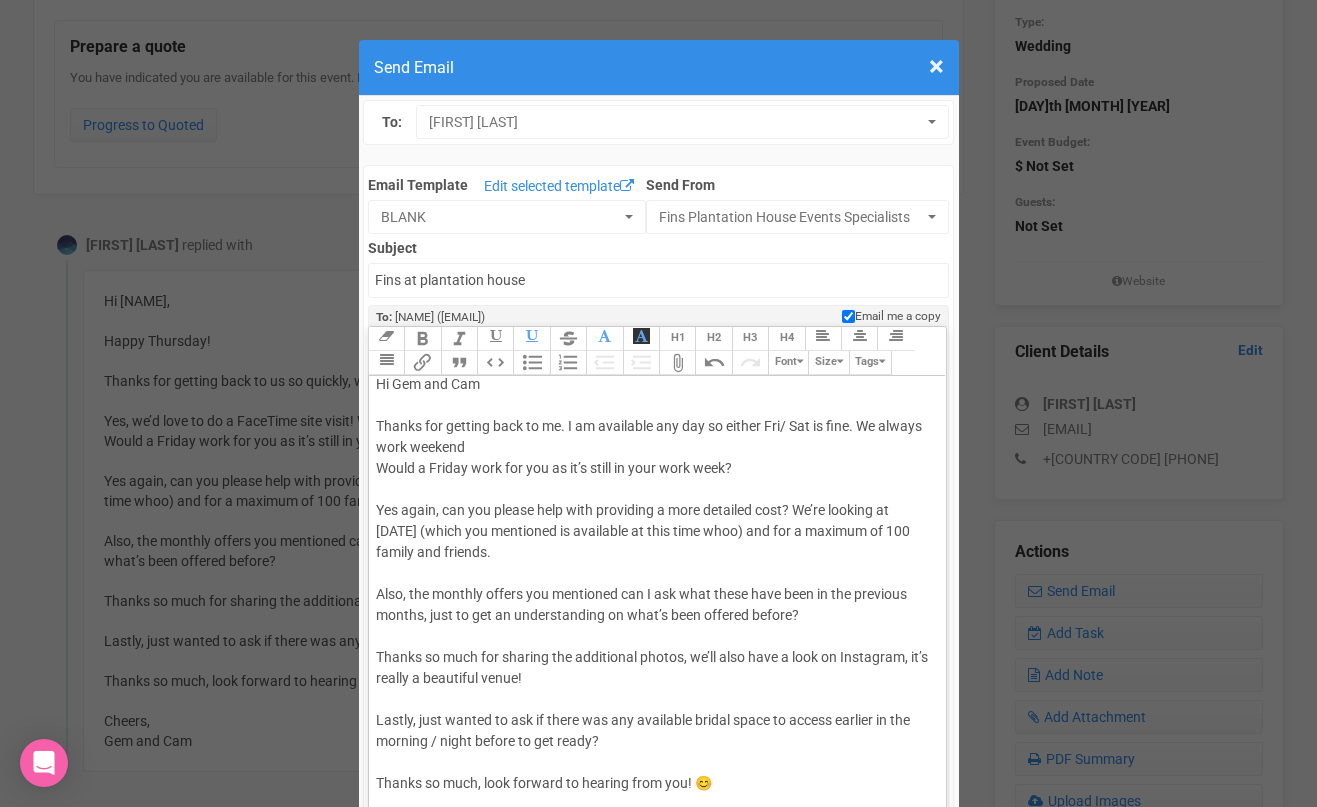 drag, startPoint x: 862, startPoint y: 422, endPoint x: 862, endPoint y: 434, distance: 12 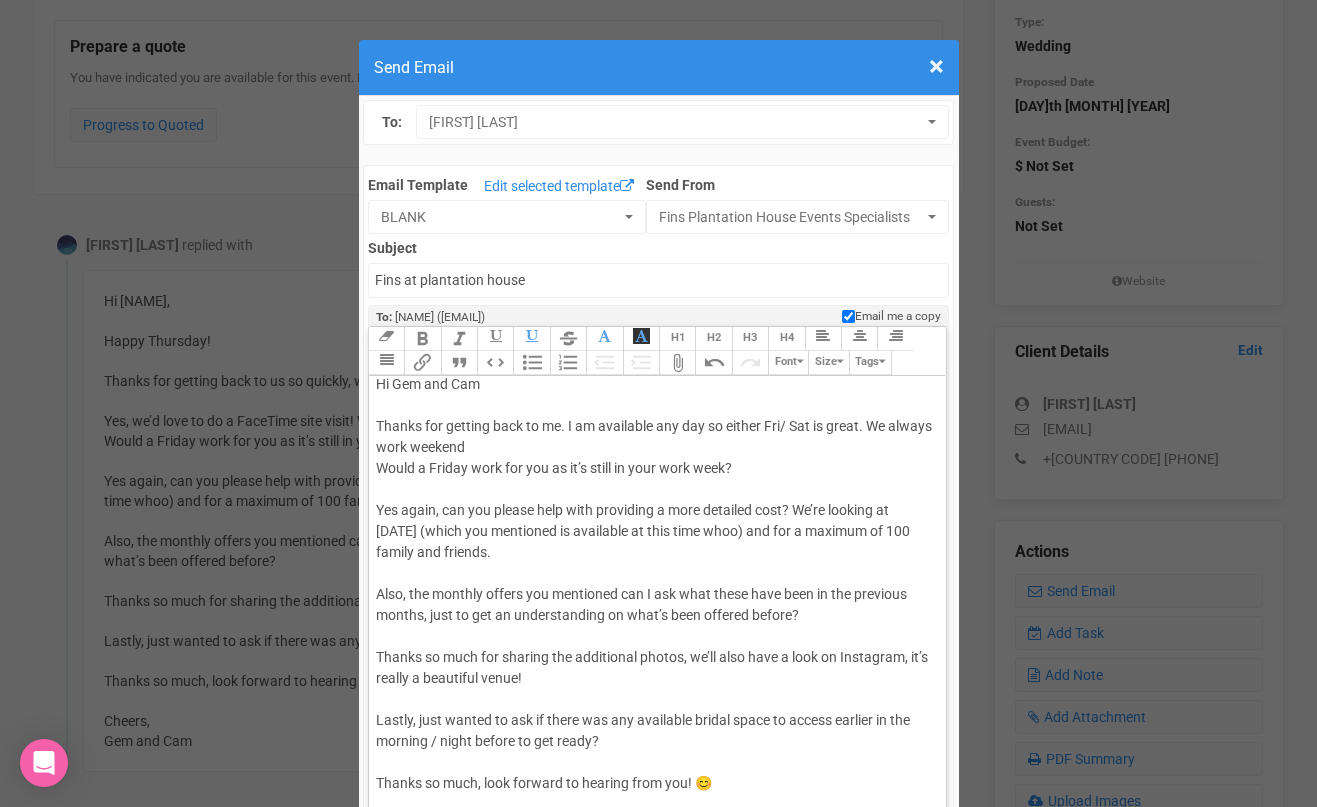 drag, startPoint x: 872, startPoint y: 423, endPoint x: 869, endPoint y: 446, distance: 23.194826 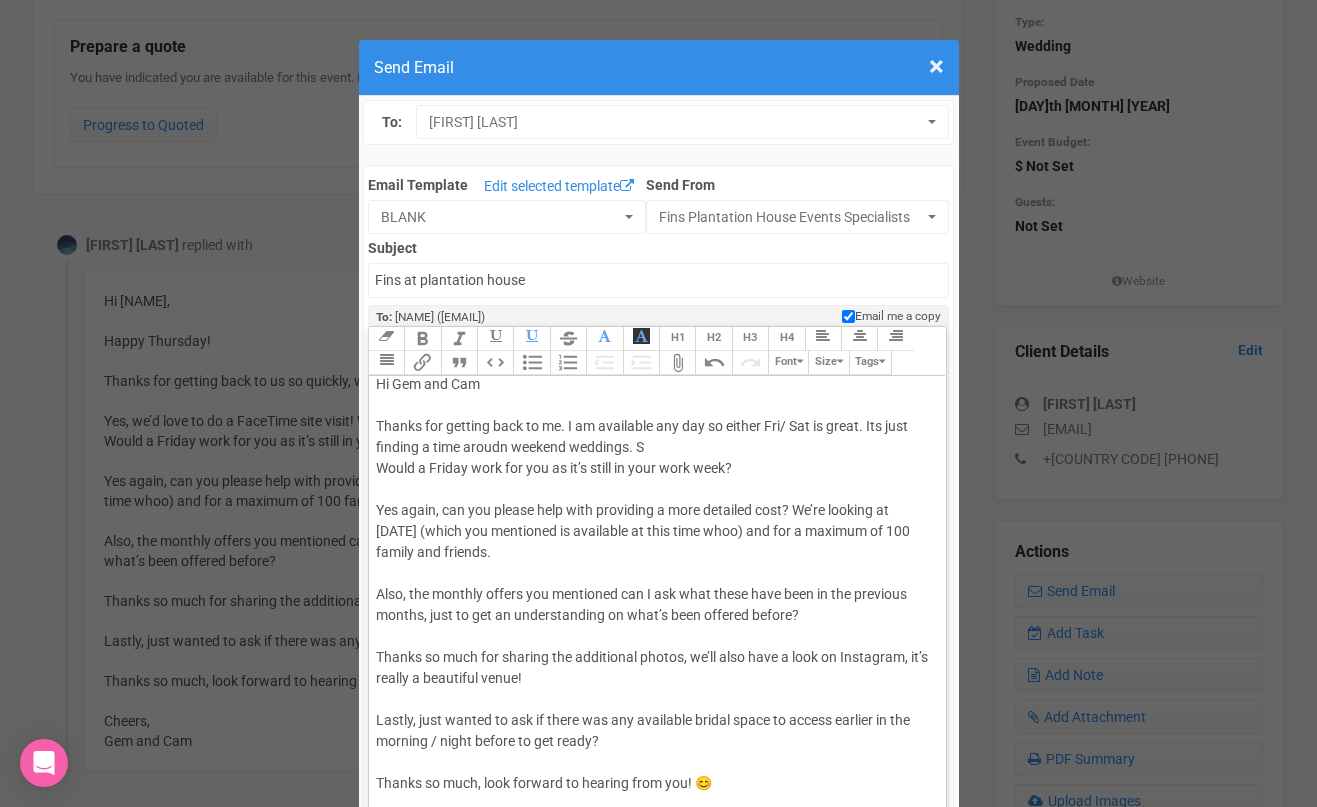 type on "<lor>Ip Dol sit Ame <co><ad>Elitse doe tempori utla et do. M al enimadmin ven qui no exerci Ull/ Lab ni aliqu. Exe comm consequ d aute irurei reprehe voluptat.&veli;<es><cill fugia="nullaparia-excep: sin(549, 646, 102); occa-cupida: Nonpro, Suntculpa, Quiof, dese-molli; anim-ides: 77la; persp: und(48, 36, 63); omni-istenatuse-volup: accusan;">Dolor l Totamr aper eaq ips qu ab’i inven ve quas arch beat?</vita><dict expli="nemo-enimip: Quiavo, Aspernatu, Autod, fugi-conse; magn-dolo: 24eo; ratio: seq(01, 16, 26); nesc-nequeporro-quisq: dolorem;"><ad><nu></eius><modi tempo="inciduntma-quaer: eti(115, 957, 569); minu-soluta: Nobise, Optiocumq, Nihil, impe-quopl; face-poss: 10as; repel: tem(96, 79, 21); aute-quibusdamo-debit: rerumne;">Sae eveni, vol rep recusa itaq earu hictenetu s dele reiciend volu? Ma’al perfere do Asper 95re 4549 (minim nos exercitat ul corporiss la aliq comm cons) qui max m molesti ha 912 quidem rer facilis.</expe><dist namli="temp-cumsol: Nobise, Optiocumq, Nihil, impe-minus; quod-maxi: ..." 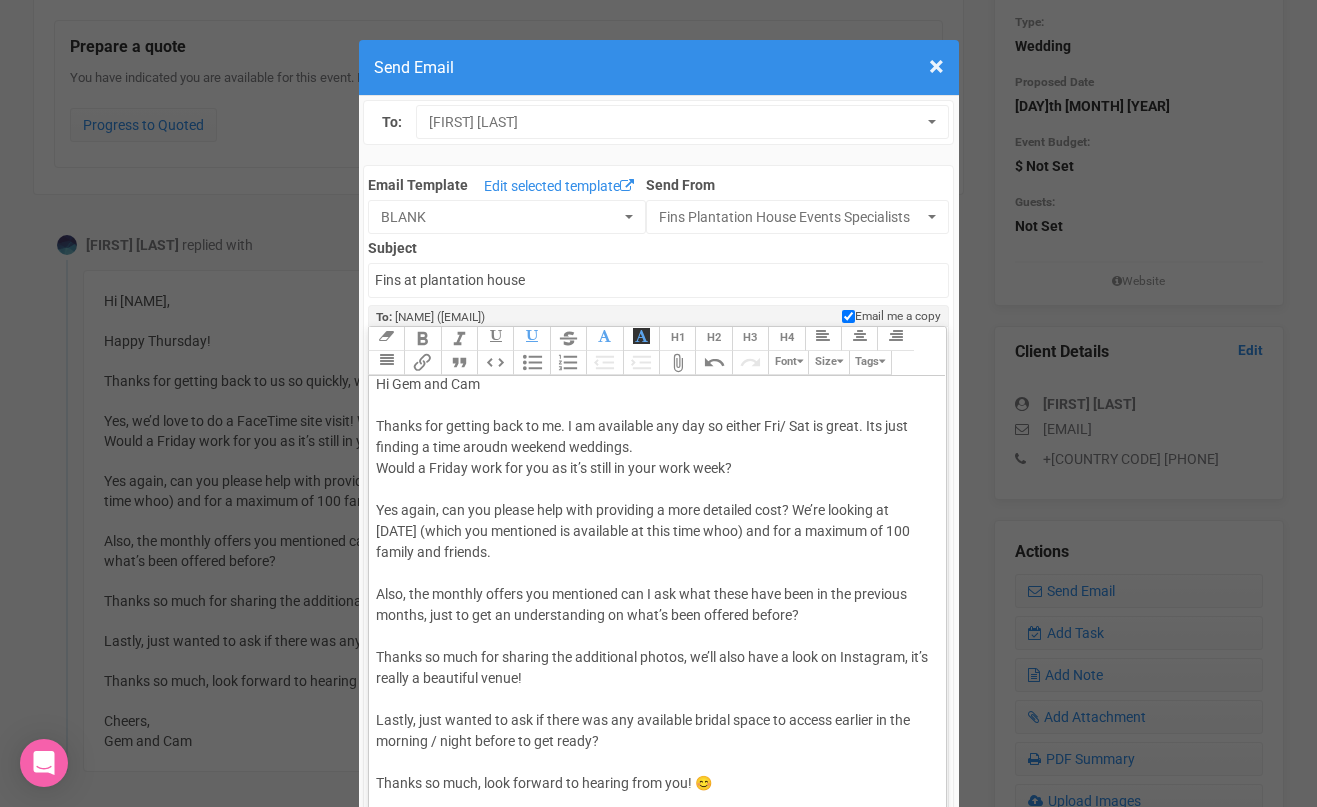 scroll, scrollTop: 55, scrollLeft: 0, axis: vertical 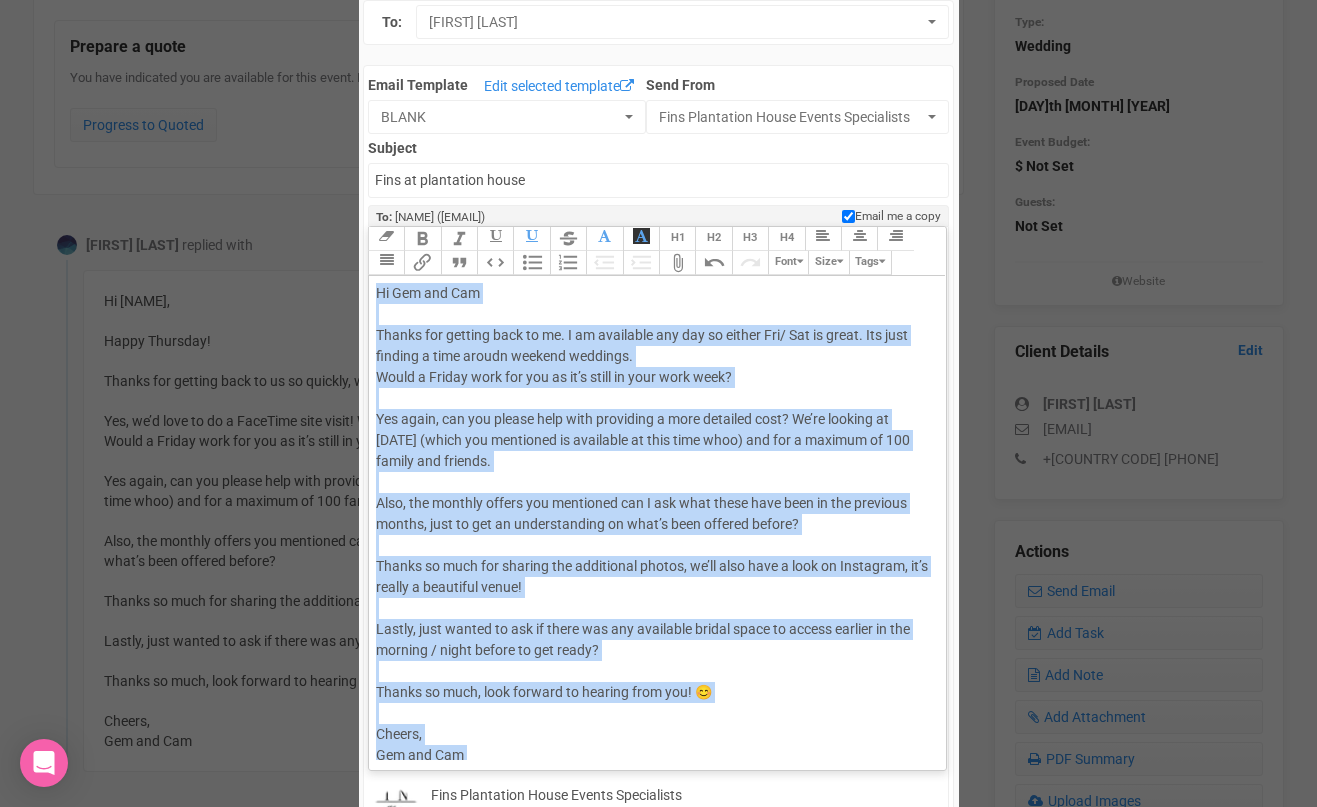 drag, startPoint x: 546, startPoint y: 722, endPoint x: 377, endPoint y: 296, distance: 458.29794 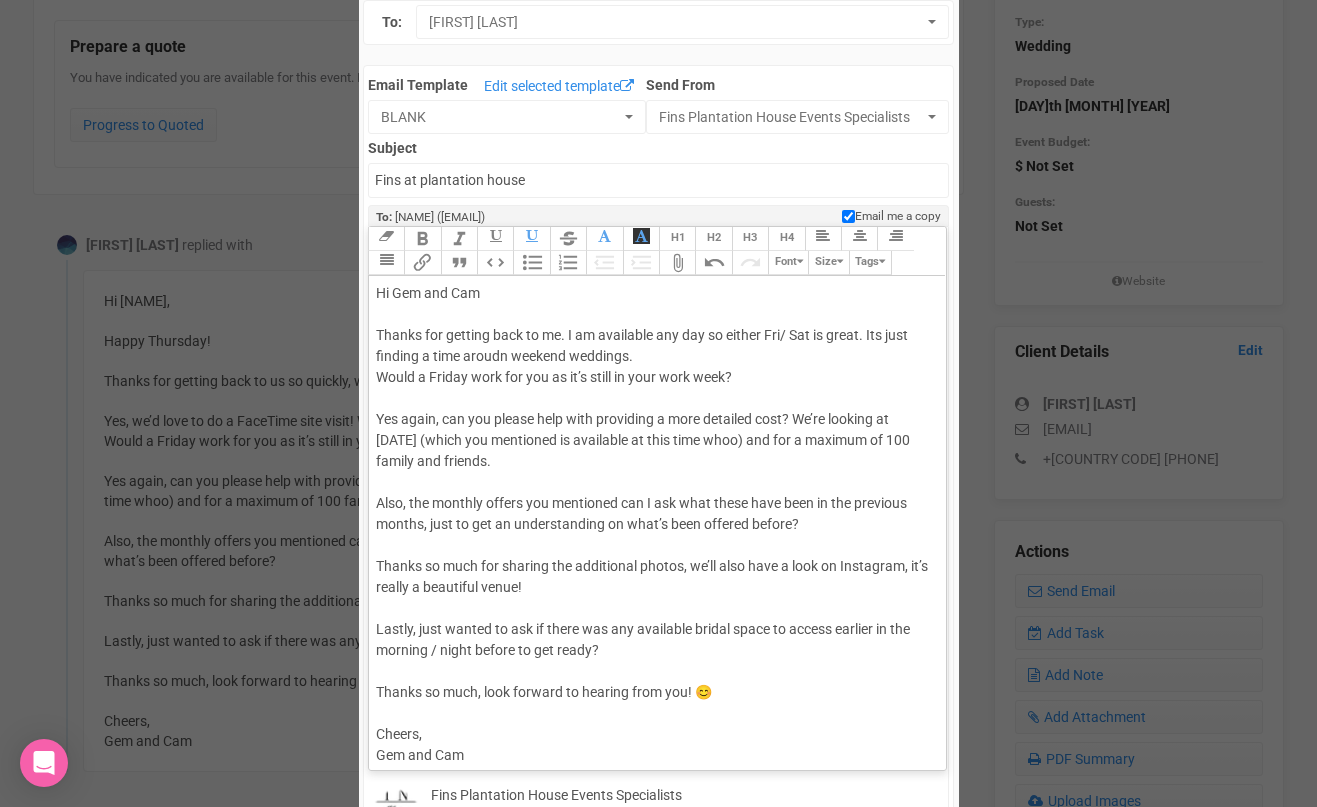 click on "× Close
Send Email
To:
Gemma Rayner   Gemma Rayner Gemma Rayner
Email Template
Edit selected template
BLANK   To Clients BLANK Bridal Suite BYO Alcohol CANCELATION Communication  Confirming your Function form  Corporate Event CORPORATE HELPLIST COVID OPTIONS 2021 Deposit Invoice Deposit paid - step by step Direction + Site Visit confirmation  Elopement Costs 2024/2025 - 35 Guests  Elopement Package Email to Bride COVID safe business Email to MC  Estimated costs 2022 Estimated costs 2025/2026 Estimated Costs 2027 Events Coordinator Fairy lights for dance floor  Final account + feedback Fins Plantation currently closed Fins Plantation House auto response Follow up email Follow up upcoming wedding Food & Beverage Invoice Front lawn - smaller events Future pricing HELLO NEW COVID LIFE Kids menu" at bounding box center [658, 771] 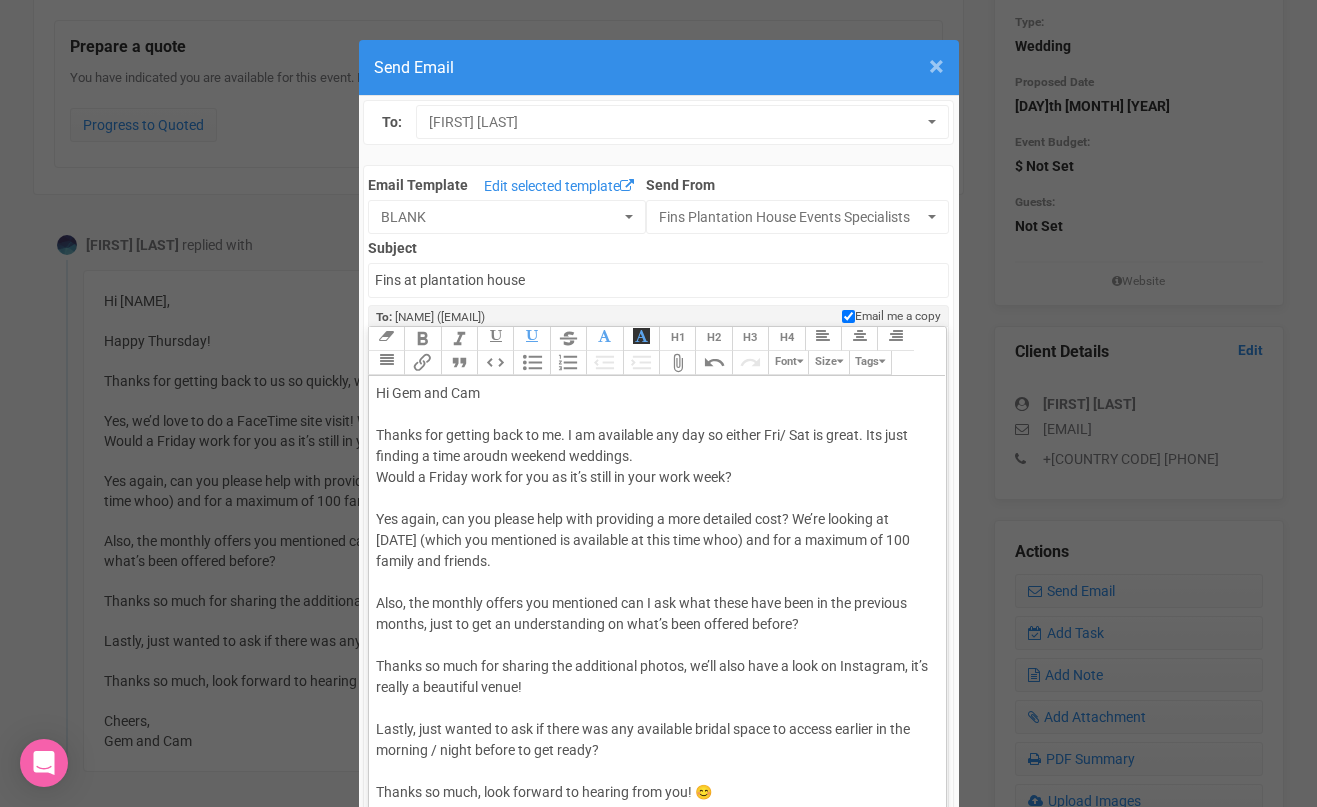 click on "×" at bounding box center [936, 66] 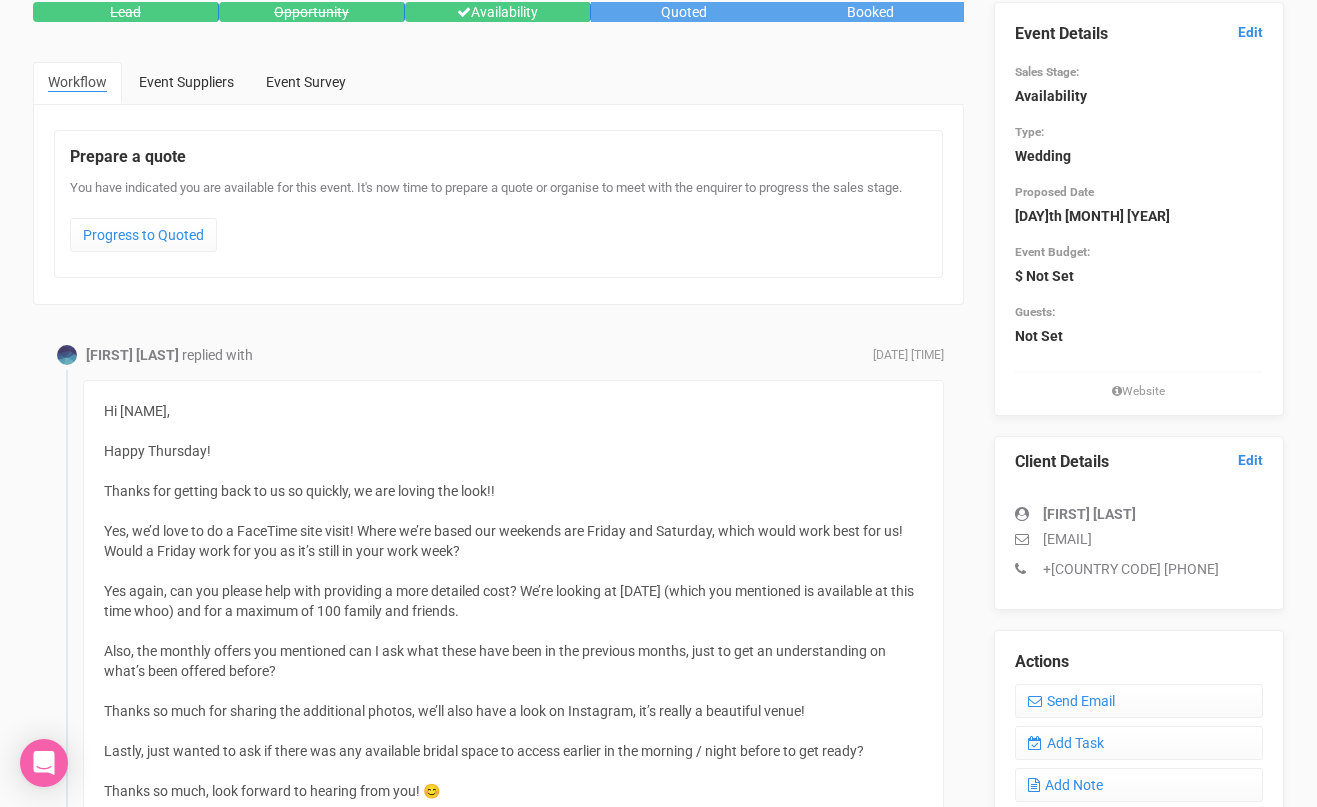 scroll, scrollTop: 256, scrollLeft: 0, axis: vertical 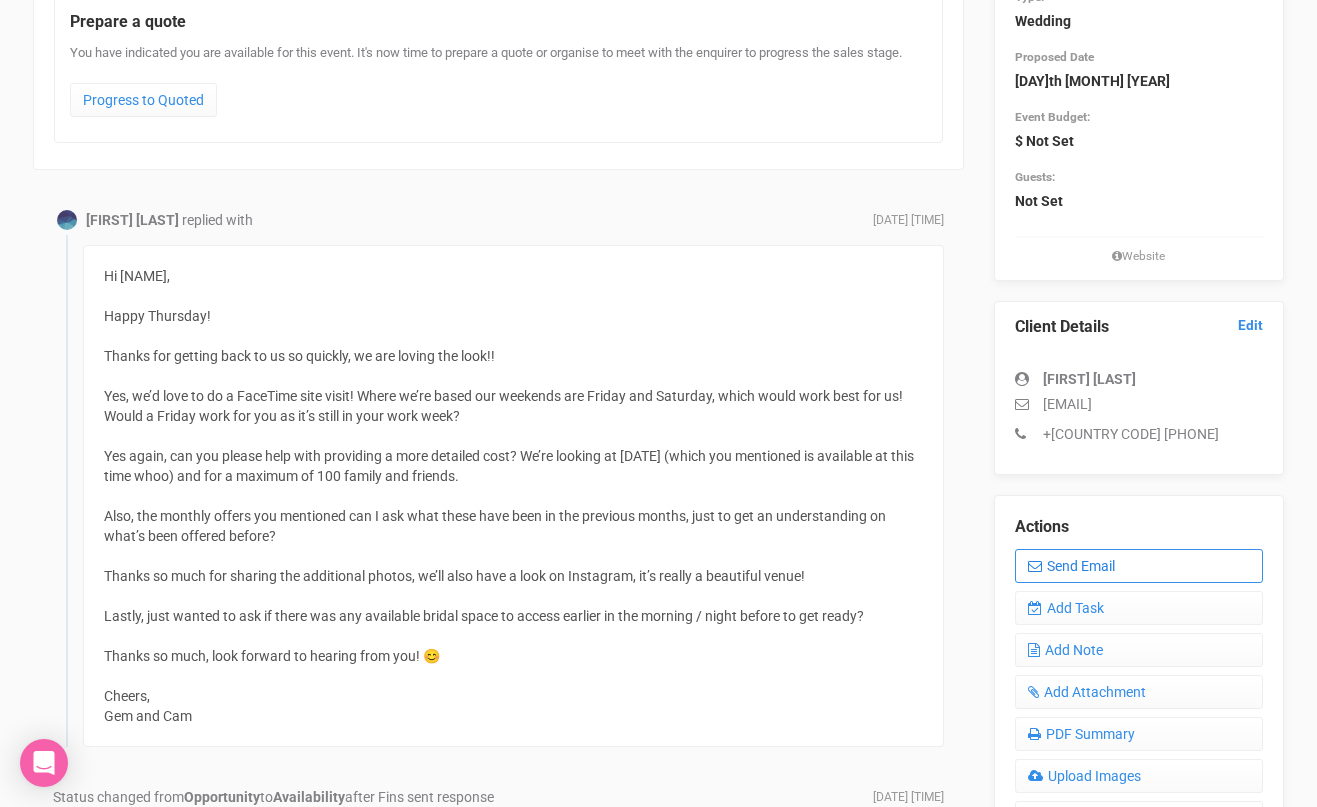 click on "Send Email" at bounding box center (1139, 566) 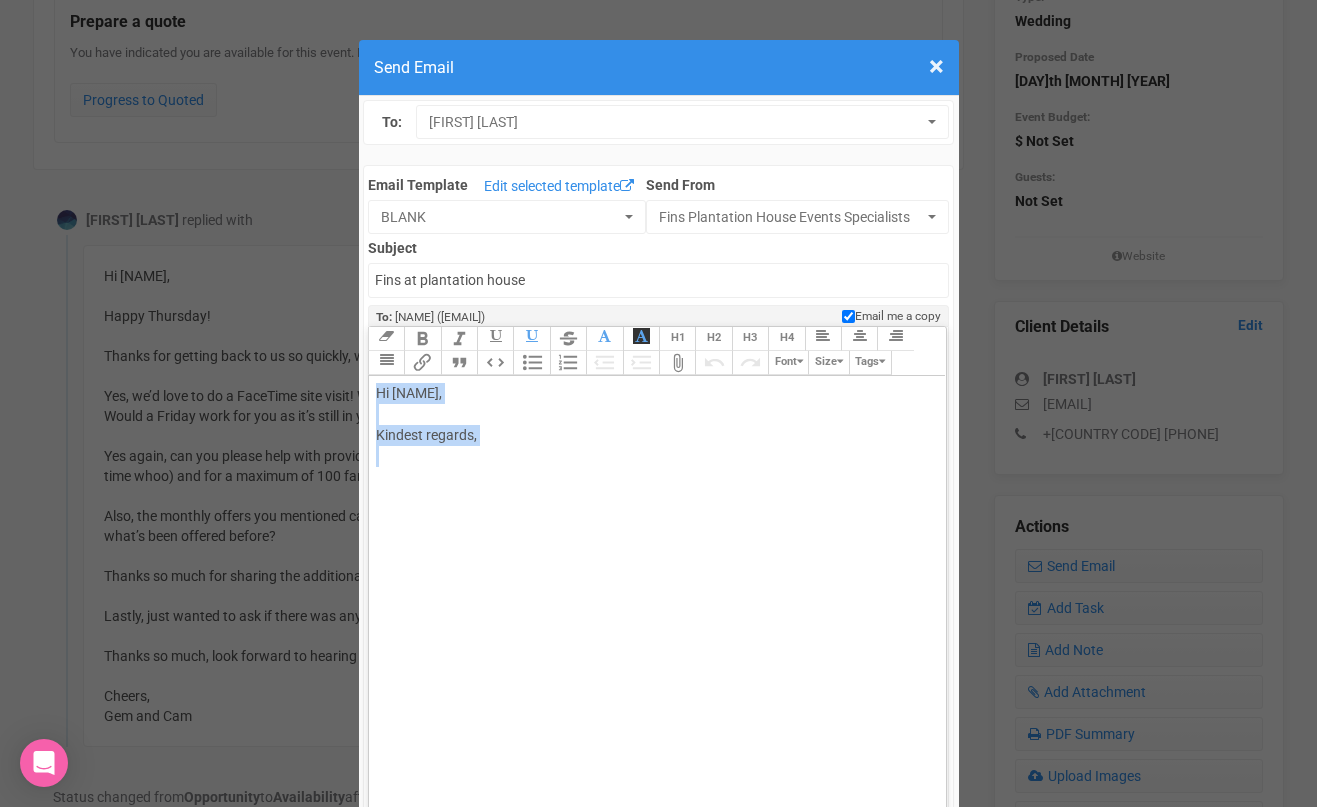 drag, startPoint x: 542, startPoint y: 491, endPoint x: 378, endPoint y: 403, distance: 186.11824 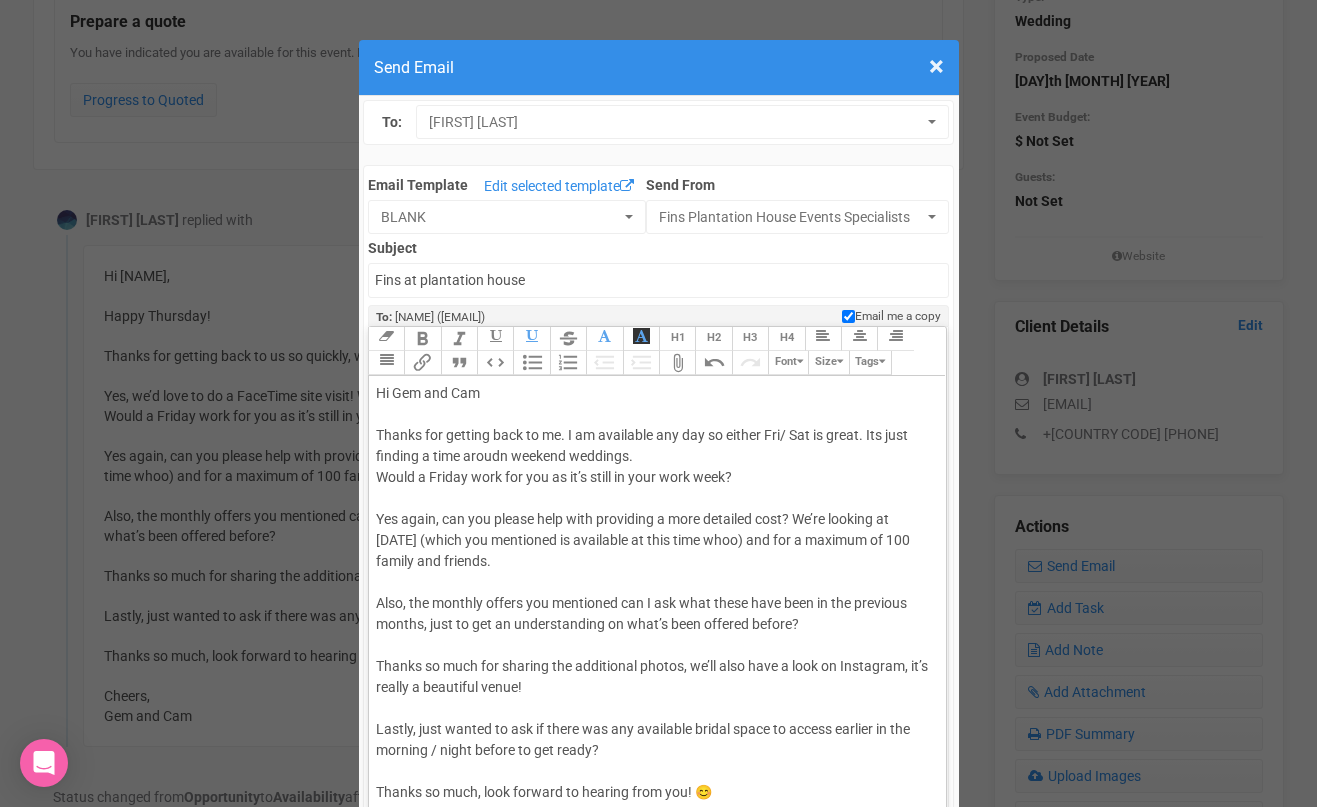 click on "Hi Gem and Cam Thanks for getting back to me. I am available any day so either Fri/ Sat is great. Its just finding a time aroudn weekend weddings. Would a Friday work for you as it’s still in your work week?" 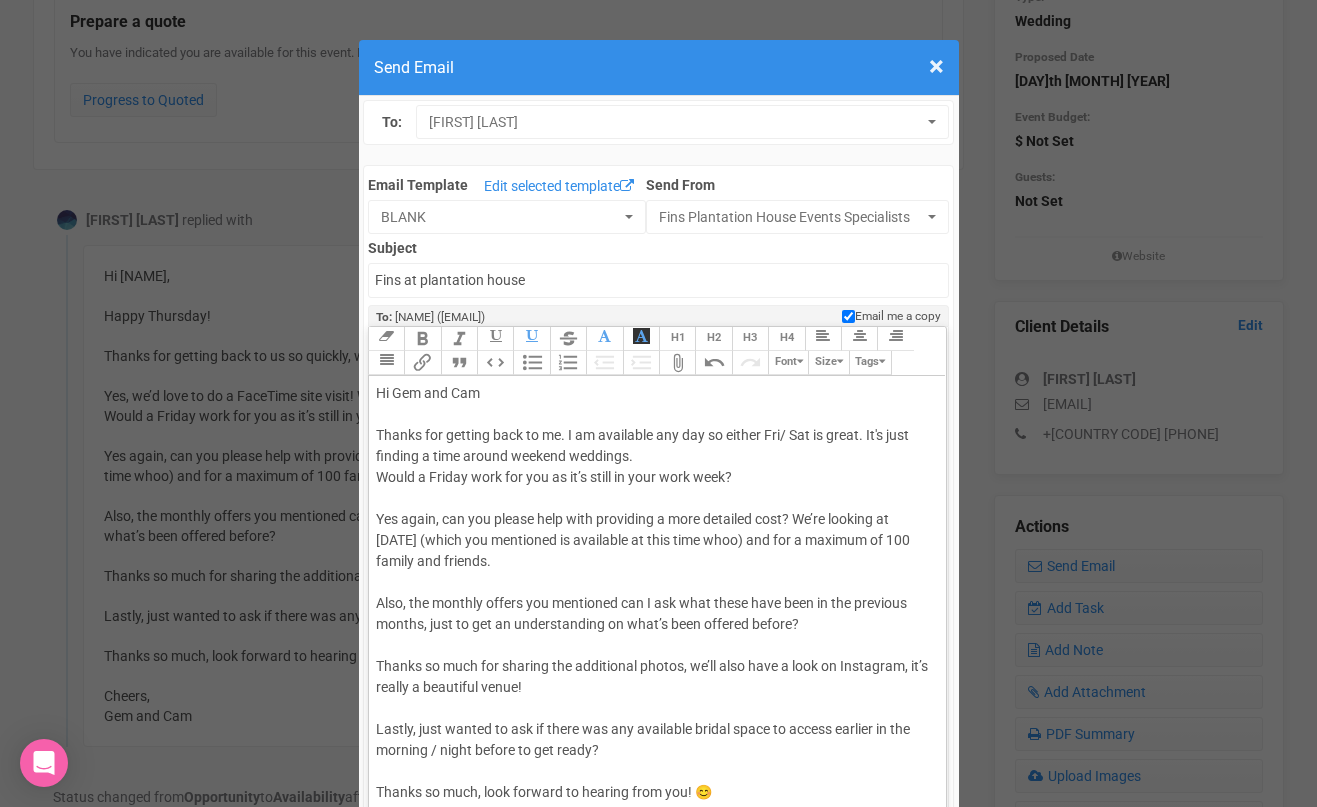 click on "Hi Gem and Cam Thanks for getting back to me. I am available any day so either Fri/ Sat is great. It's just finding a time around weekend weddings.  Would a Friday work for you as it’s still in your work week?" 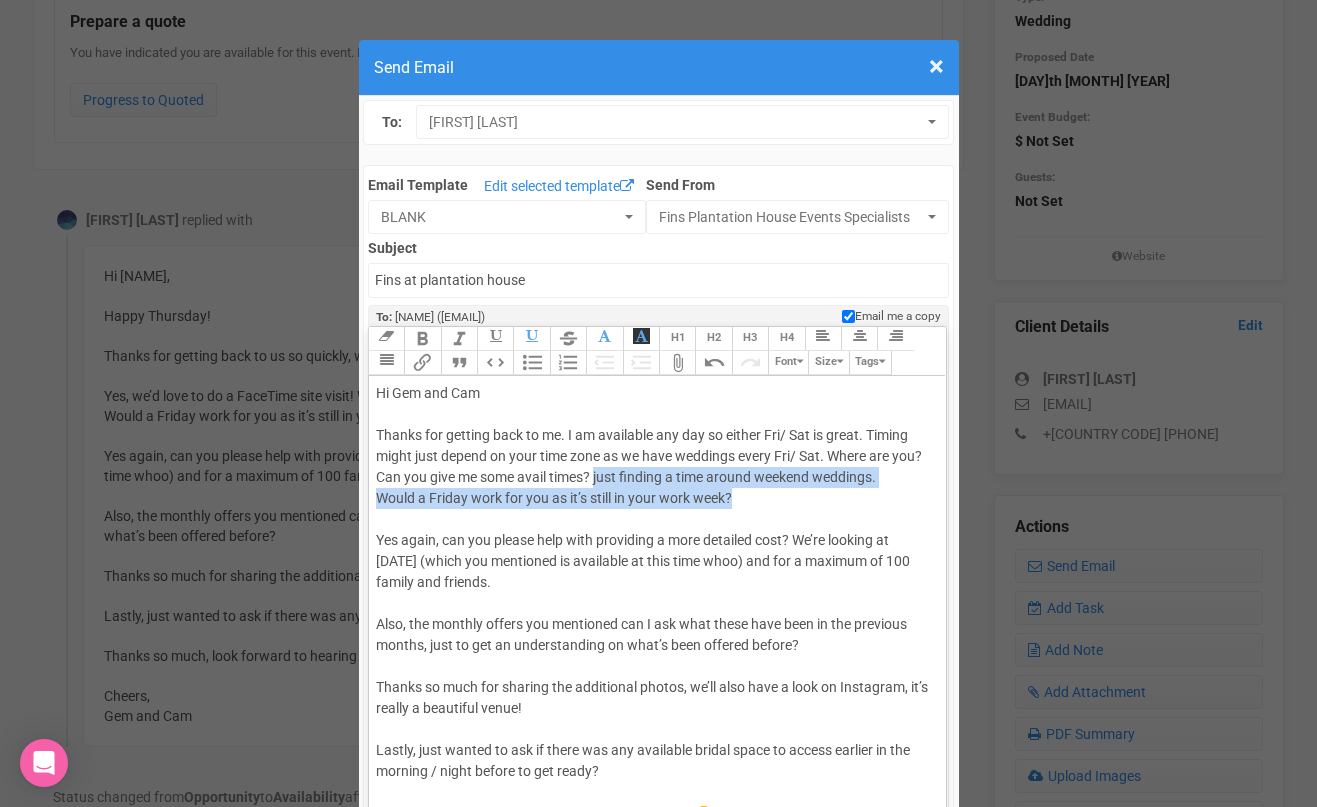 drag, startPoint x: 743, startPoint y: 495, endPoint x: 597, endPoint y: 481, distance: 146.6697 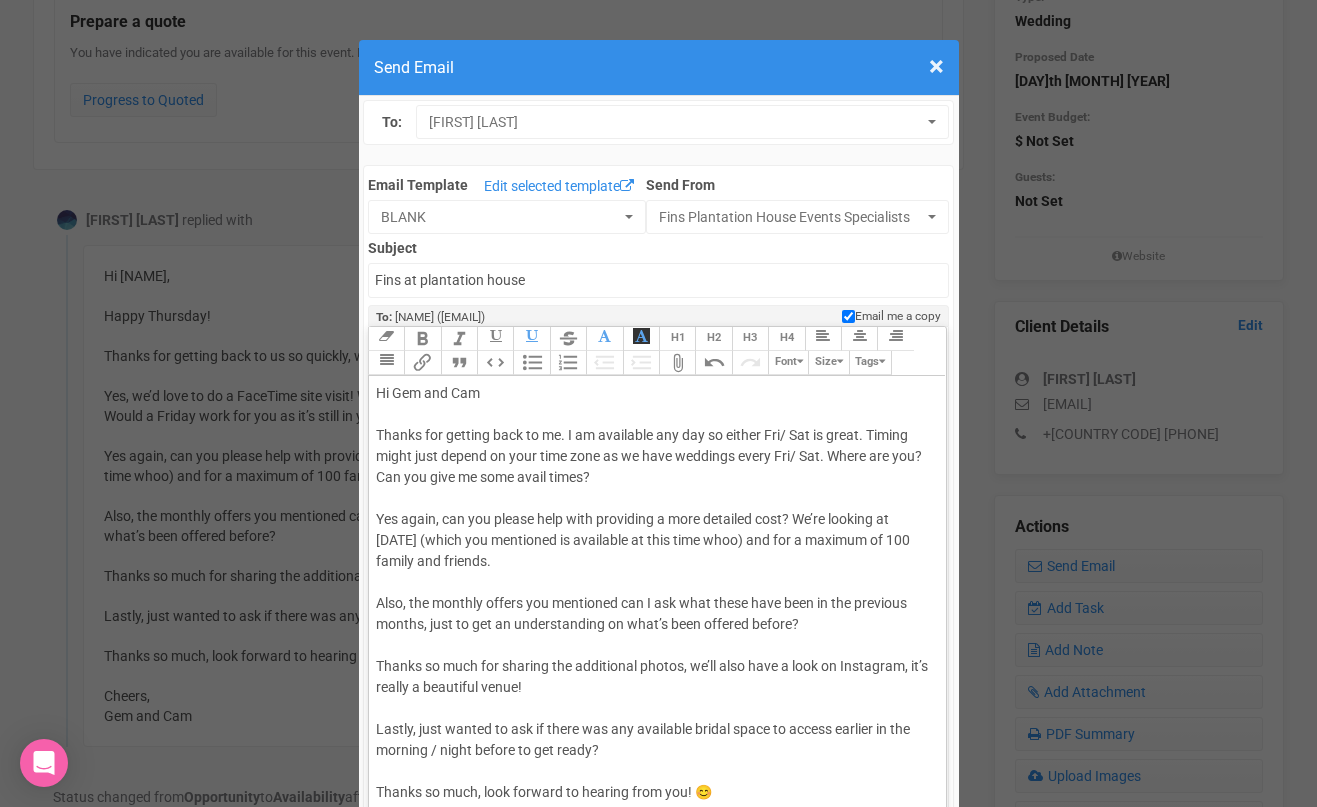 click on "Hi [FIRST] and [LAST] Thanks for getting back to me. I am available any day so either Fri/ Sat is great. Timing might just depend on your time zone as we have weddings every Fri/ Sat. Where are you? Can you give me some avail times? just finding a time around weekend weddings. Would a Friday work for you as it’s still in your work week? Yes again, can you please help with providing a more detailed cost? We’re looking at [DATE] (which you mentioned is available at this time whoo) and for a maximum of 100 family and friends. Also, the monthly offers you mentioned can I ask what these have been in the previous months, just to get an understanding on what’s been offered before? Thanks so much for sharing the additional photos, we’ll also have a look on Instagram, it’s really a beautiful venue! Lastly, just wanted to ask if there was any available bridal space to access earlier in the morning / night before to get ready? Thanks so much, look forward to hearing from you! 😊 Cheers, [FIRST] and [LAST]" 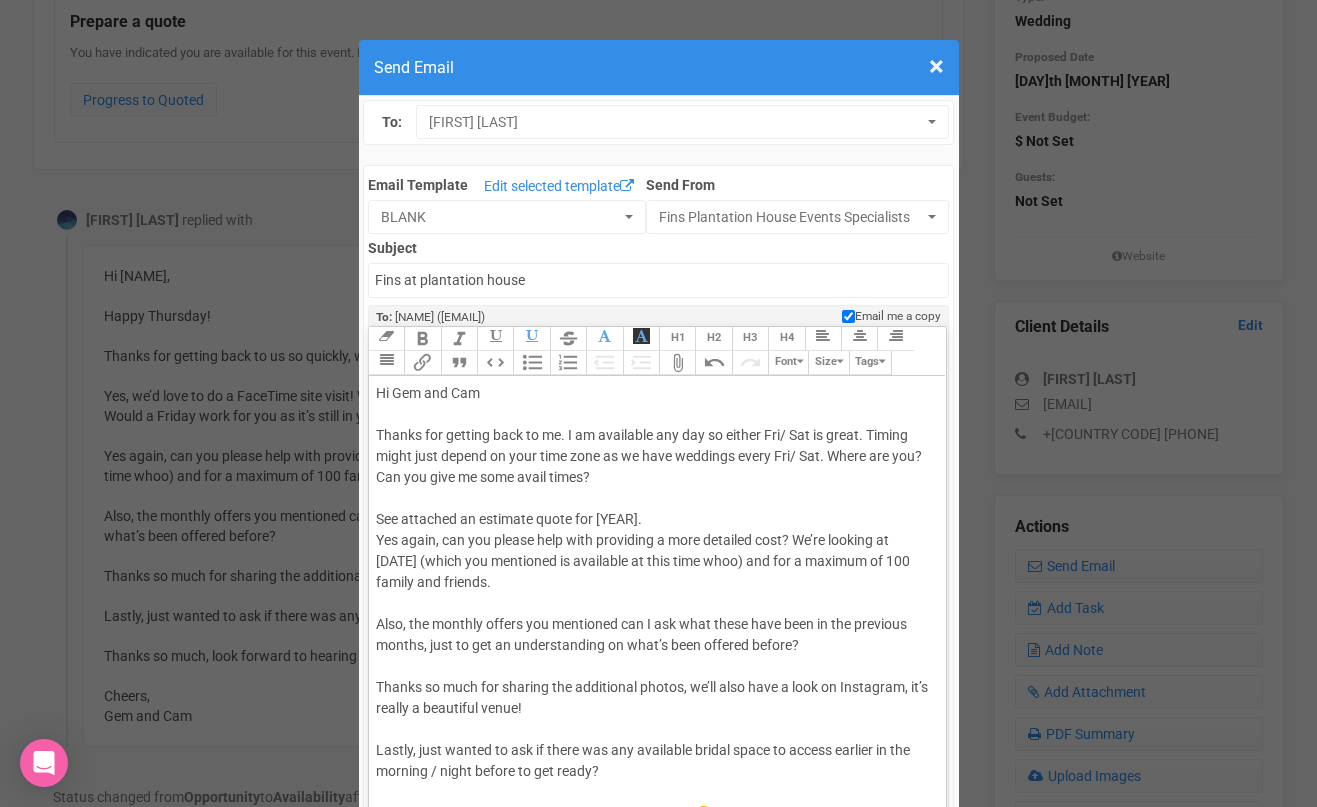 click on "Hi Gem and Cam Thanks for getting back to me. I am available any day so either Fri/ Sat is great. Timing might just depend on your time zone as we have weddings every Fri/ Sat. Where are you? Can you give me some avail times?" 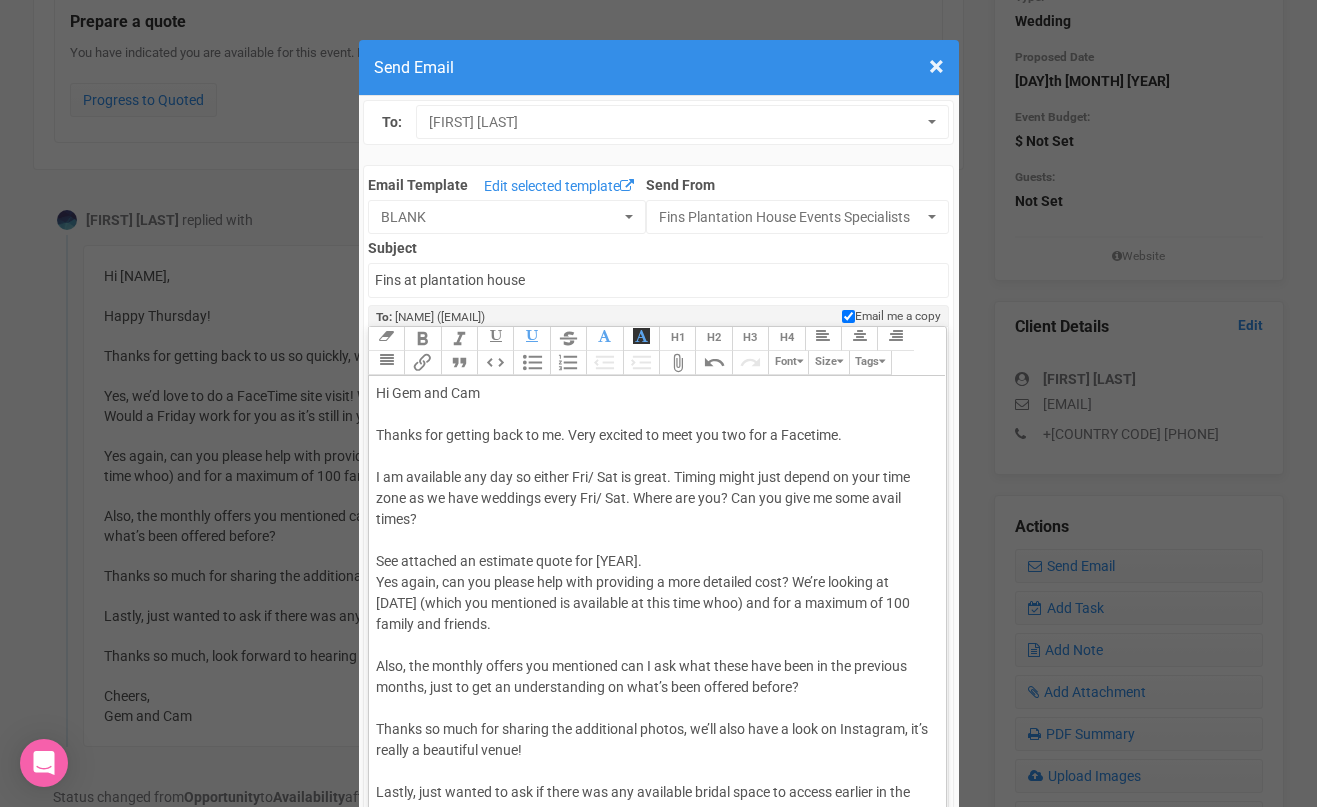 click on "Hi Gem and Cam Thanks for getting back to me. Very excited to meet you two for a Facetime. I am available any day so either Fri/ Sat is great. Timing might just depend on your time zone as we have weddings every Fri/ Sat. Where are you? Can you give me some avail times?" 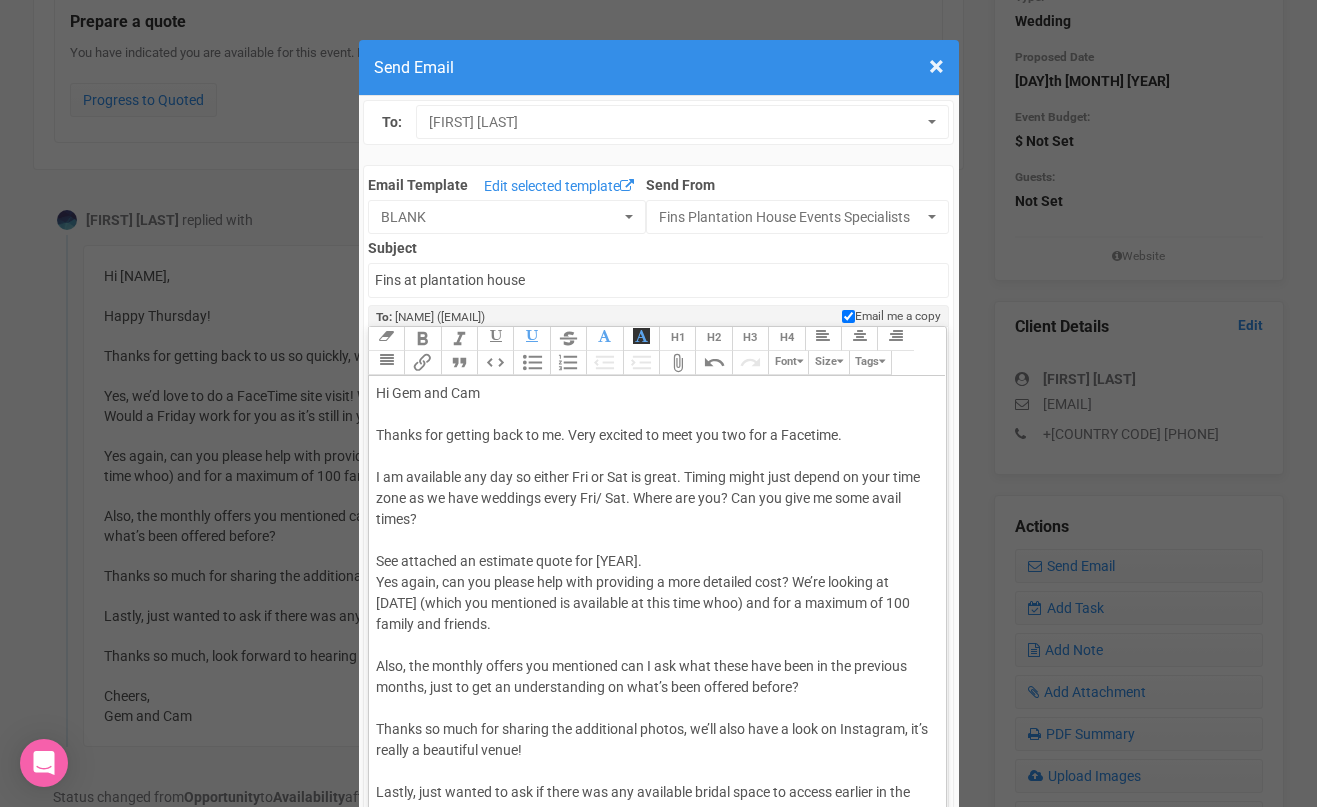 click on "Hi [FIRST] and [FIRST] Thanks for getting back to me. Very excited to meet you two for a Facetime. I am available any day so either Fri or Sat is great. Timing might just depend on your time zone as we have weddings every Fri/ Sat. Where are you? Can you give me some avail times?" 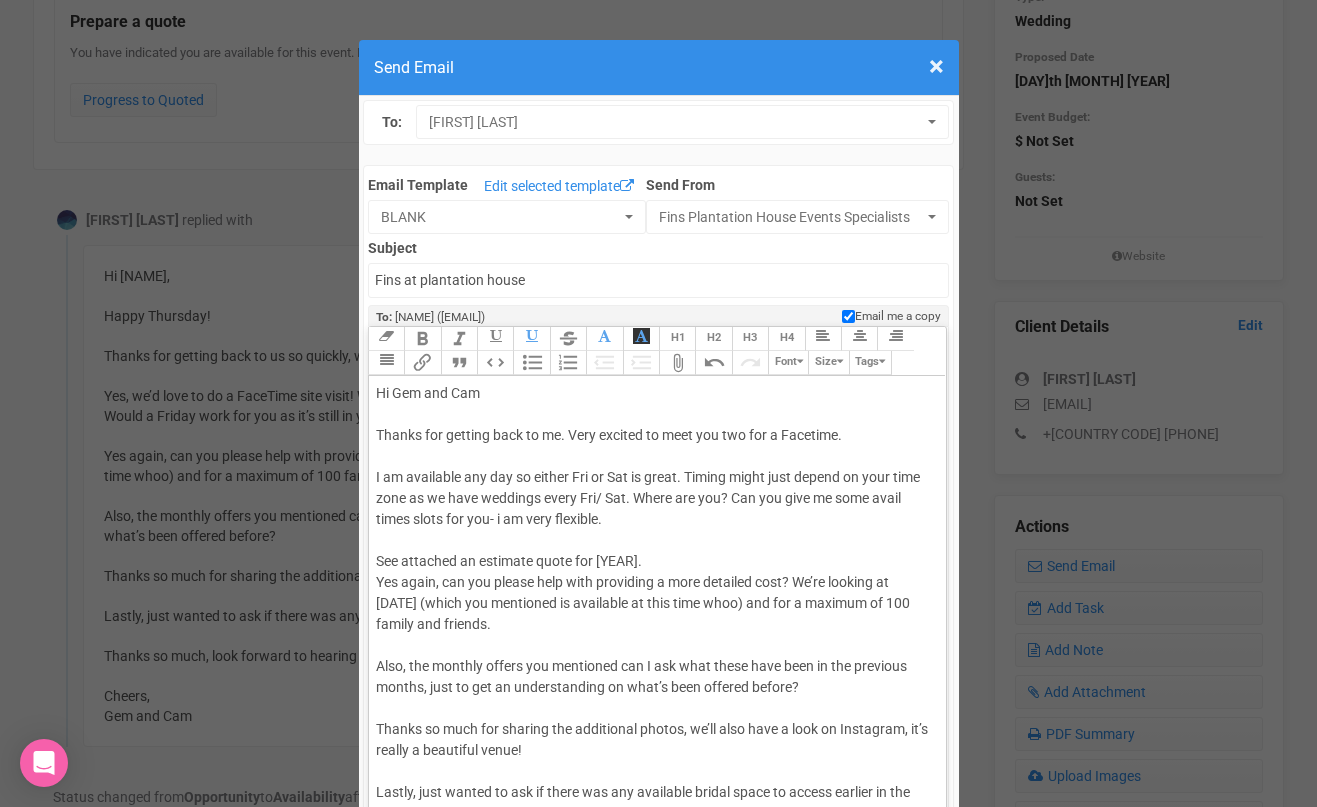 click on "Hi Gem and Cam Thanks for getting back to me. Very excited to meet you two for a Facetime. I am available any day so either Fri or Sat is great. Timing might just depend on your time zone as we have weddings every Fri/ Sat. Where are you? Can you give me some avail times slots for you- i am very flexible.  See attached an estimate quote for 2027.  Yes again, can you please help with providing a more detailed cost? We’re looking at March 12th 2027 (which you mentioned is available at this time whoo) and for a maximum of 100 family and friends. Also, the monthly offers you mentioned can I ask what these have been in the previous months, just to get an understanding on what’s been offered before? Thanks so much for sharing the additional photos, we’ll also have a look on Instagram, it’s really a beautiful venue! Lastly, just wanted to ask if there was any available bridal space to access earlier in the morning / night before to get ready? Thanks so much, look forward to hearing from you! 😊 Cheers," 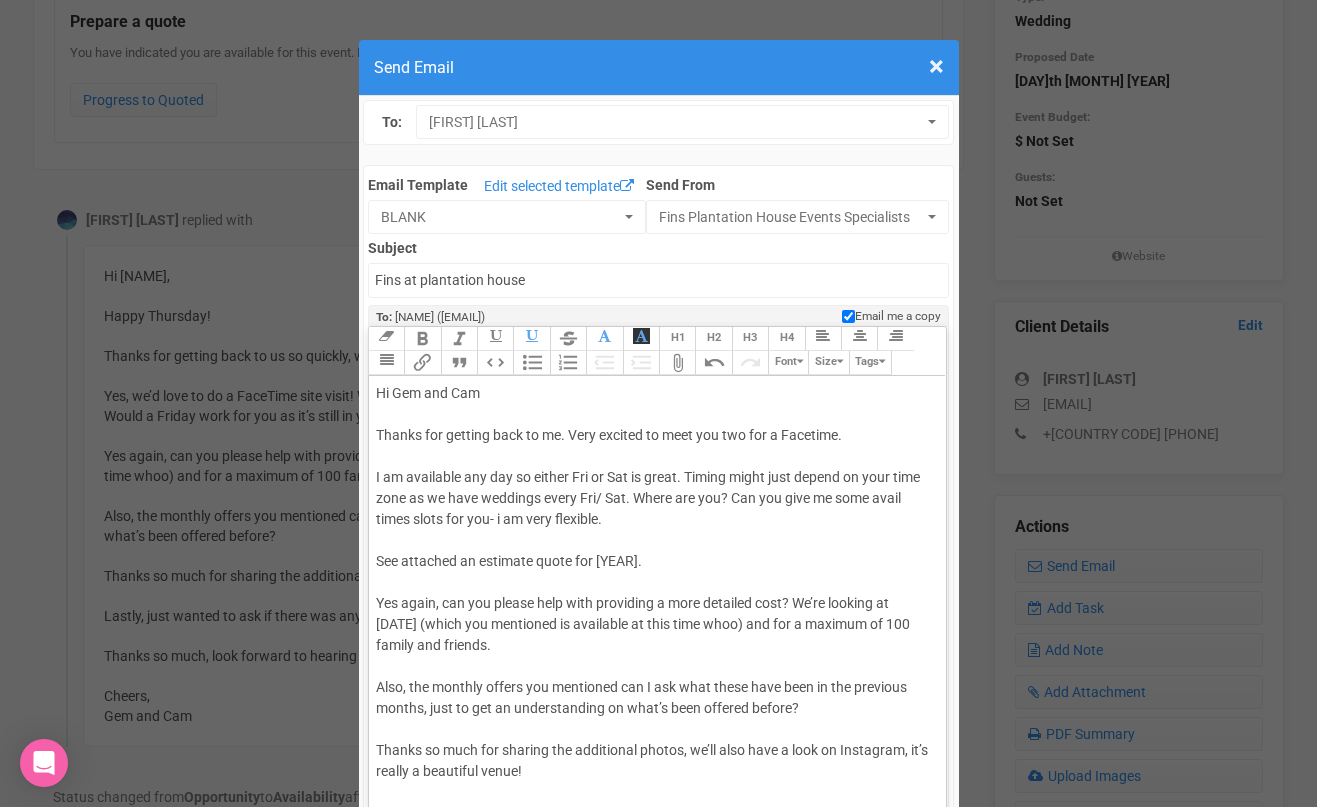 drag, startPoint x: 613, startPoint y: 645, endPoint x: 400, endPoint y: 588, distance: 220.4949 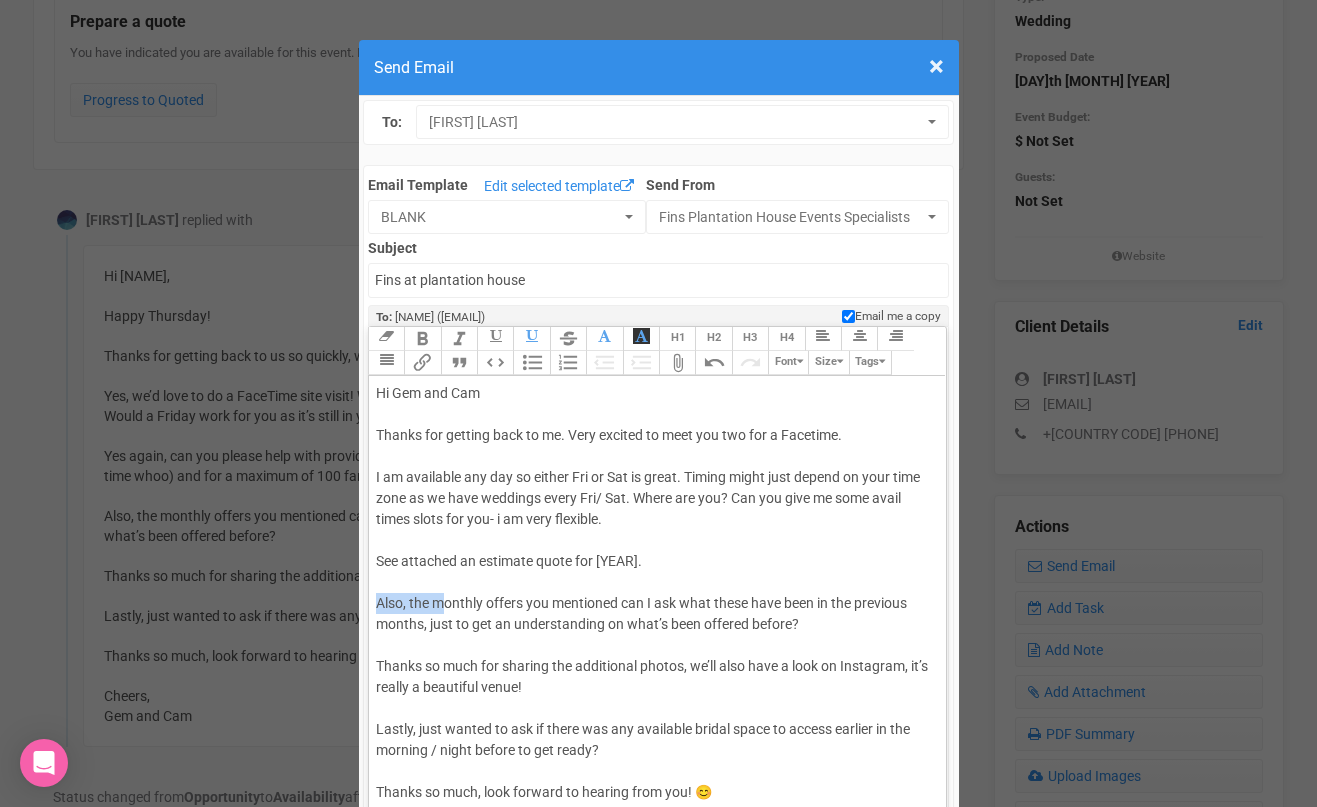 drag, startPoint x: 441, startPoint y: 601, endPoint x: 372, endPoint y: 599, distance: 69.02898 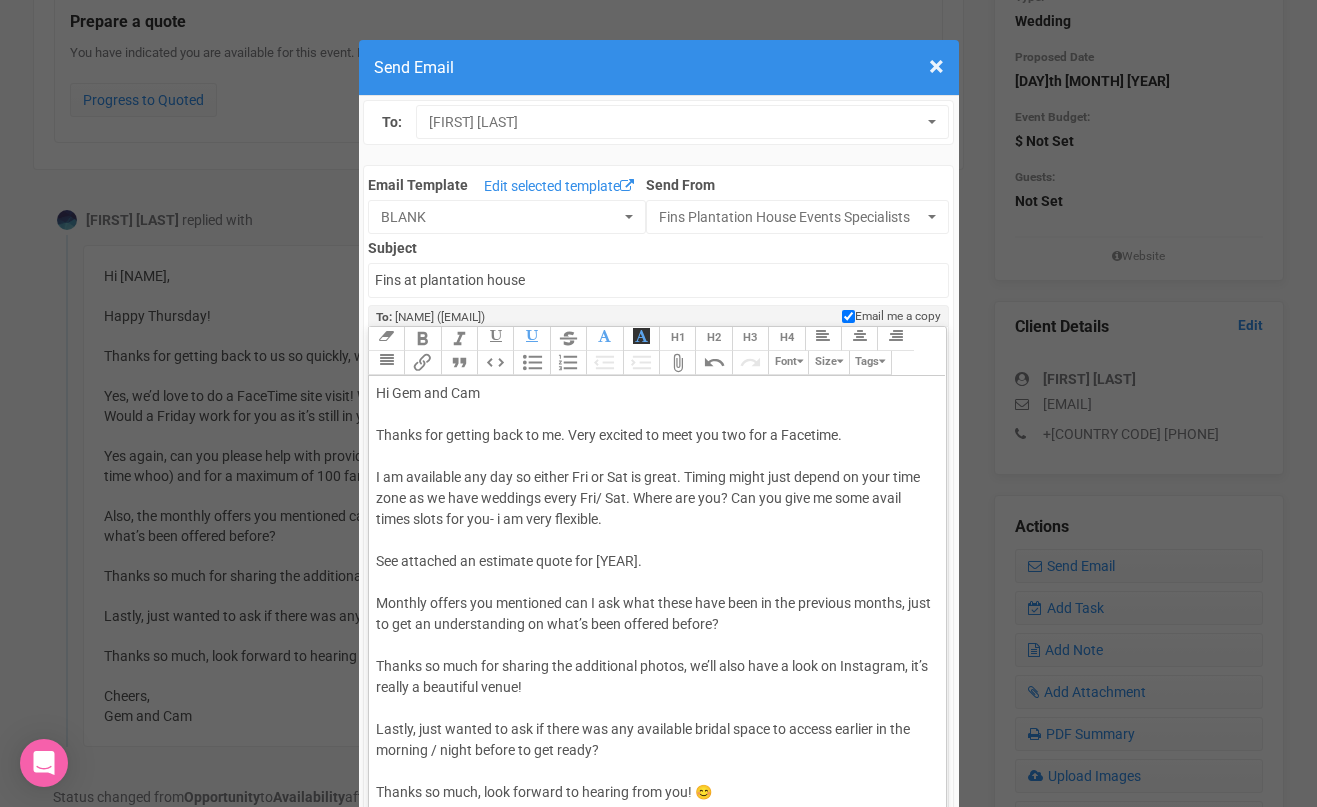 click on "Monthly offers you mentioned can I ask what these have been in the previous months, just to get an understanding on what’s been offered before?" 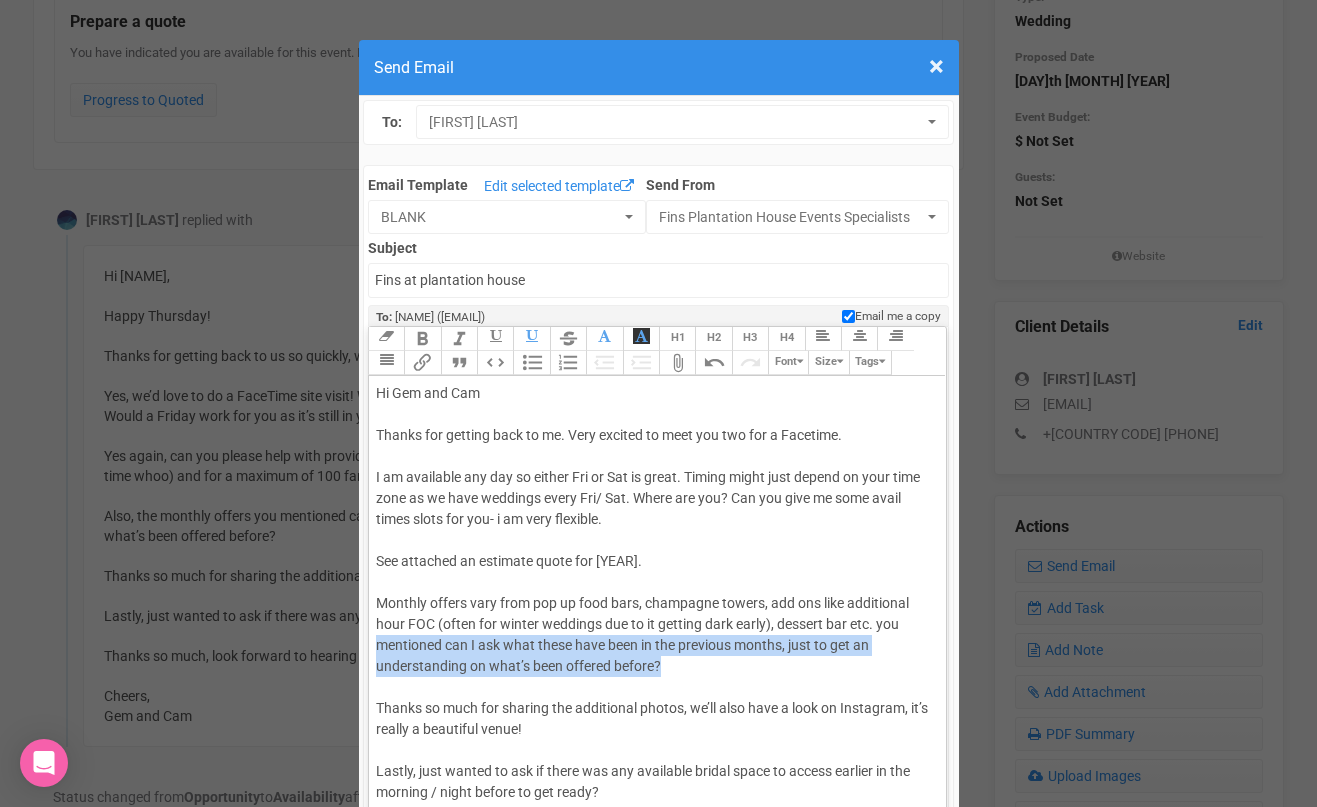 drag, startPoint x: 672, startPoint y: 663, endPoint x: 372, endPoint y: 647, distance: 300.42636 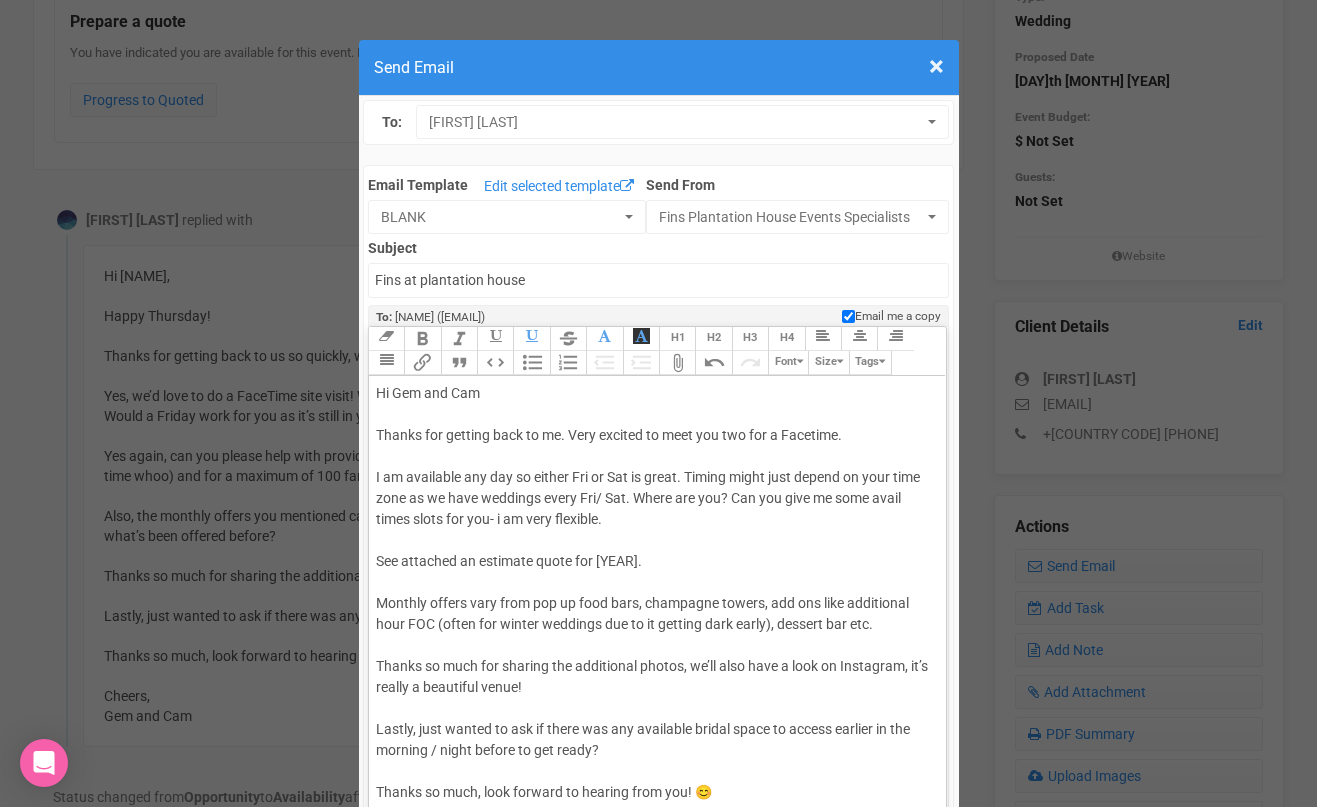 scroll, scrollTop: 13, scrollLeft: 0, axis: vertical 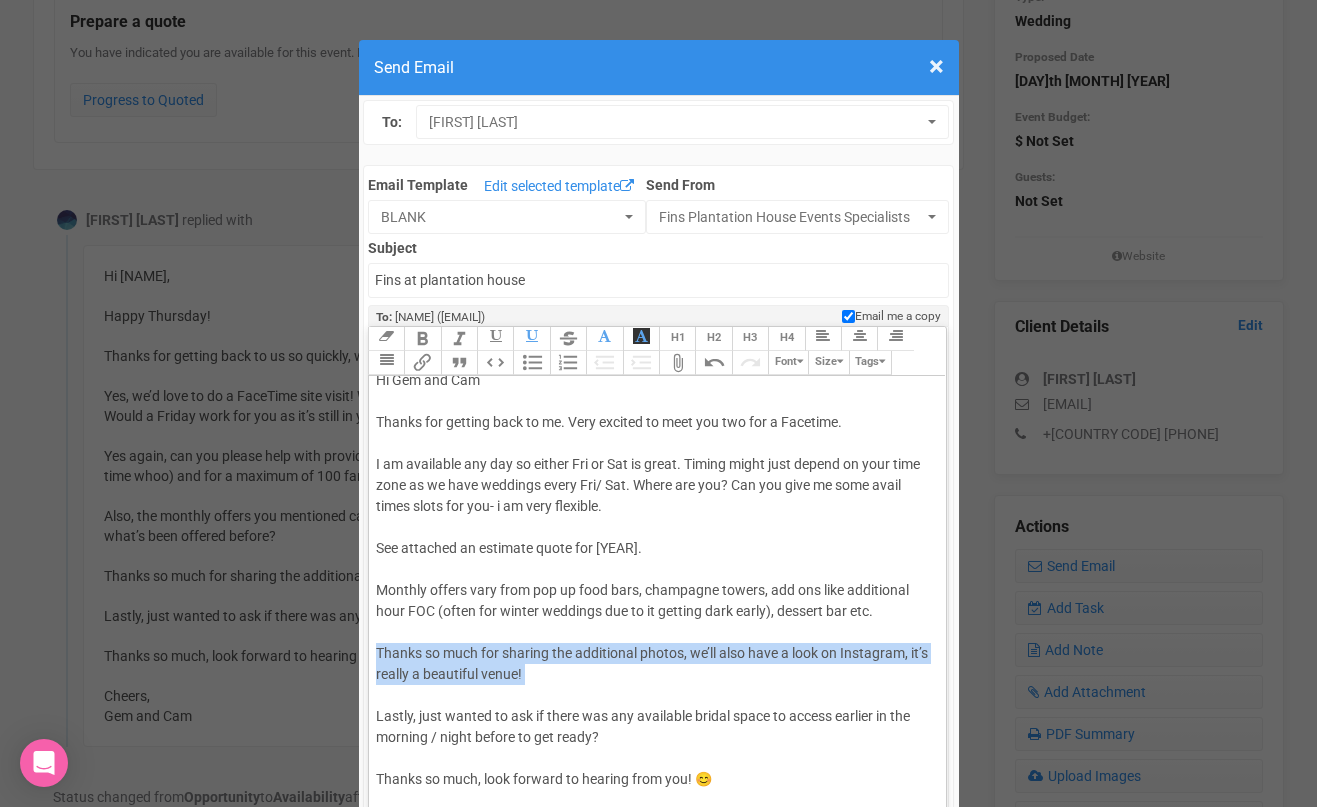 drag, startPoint x: 504, startPoint y: 692, endPoint x: 368, endPoint y: 651, distance: 142.04576 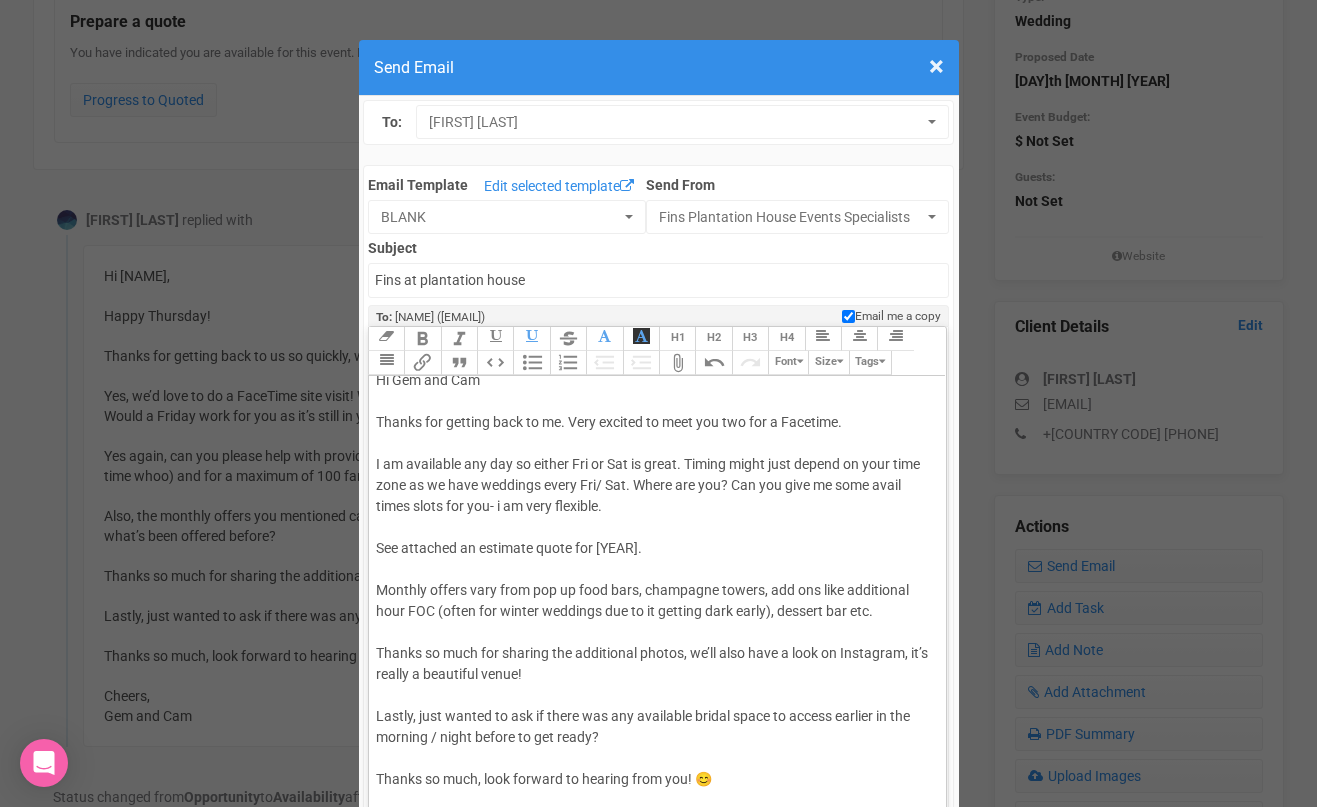 scroll, scrollTop: 0, scrollLeft: 0, axis: both 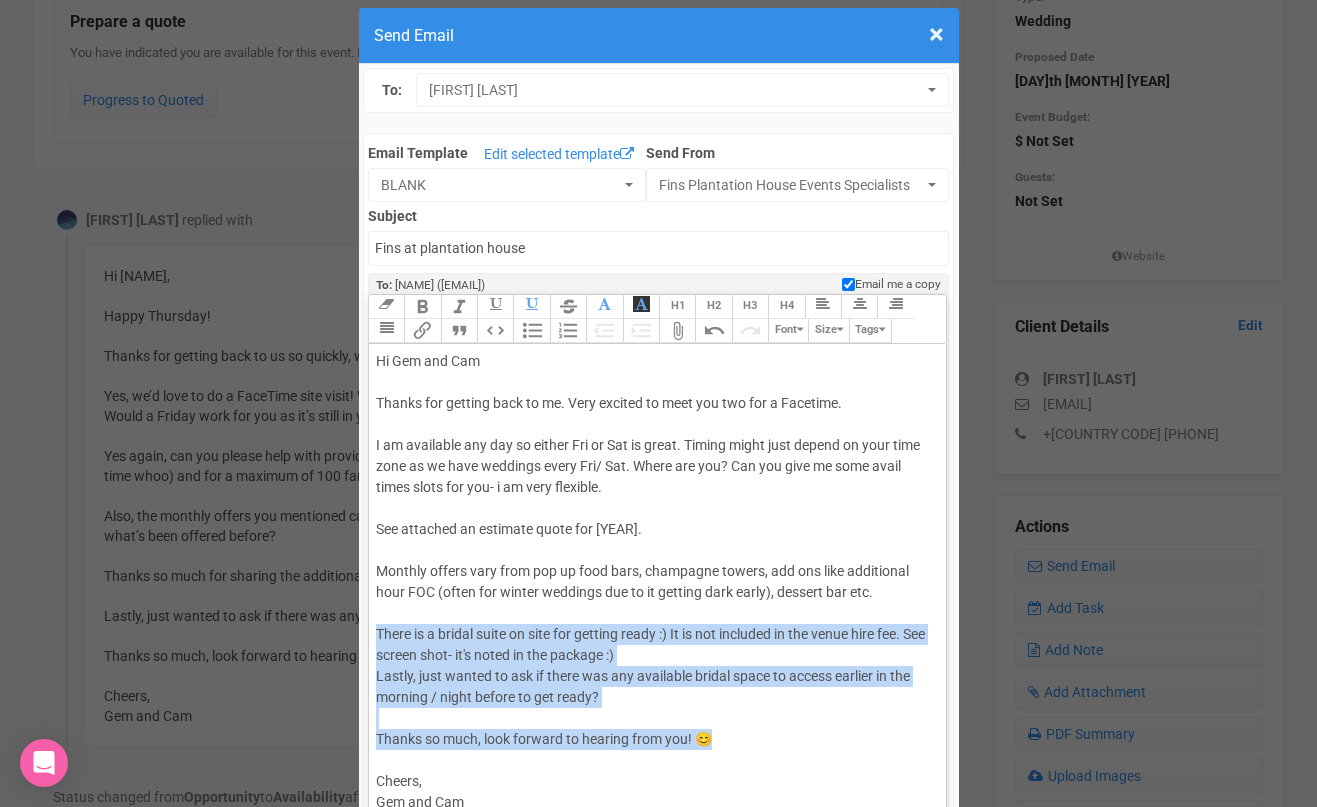 drag, startPoint x: 722, startPoint y: 743, endPoint x: 676, endPoint y: 663, distance: 92.28217 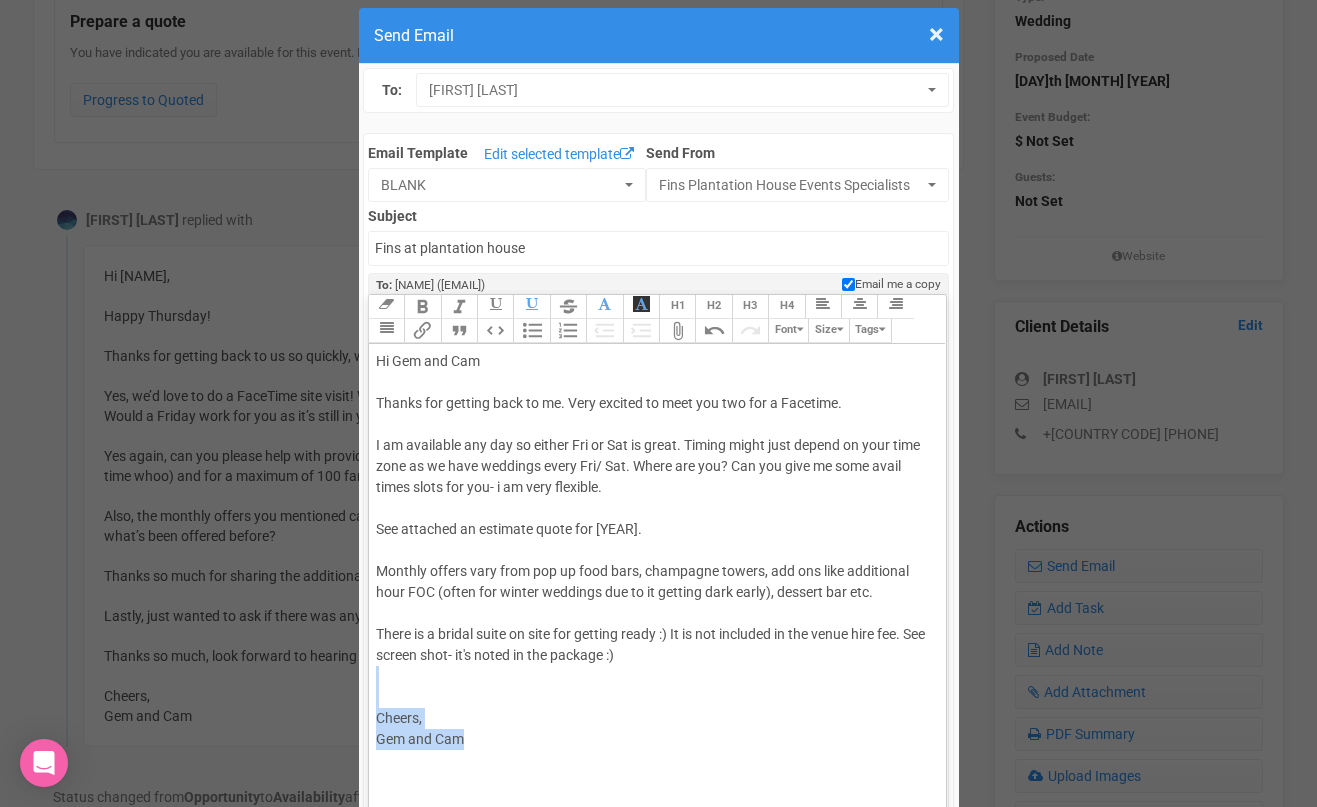 drag, startPoint x: 472, startPoint y: 736, endPoint x: 397, endPoint y: 698, distance: 84.07735 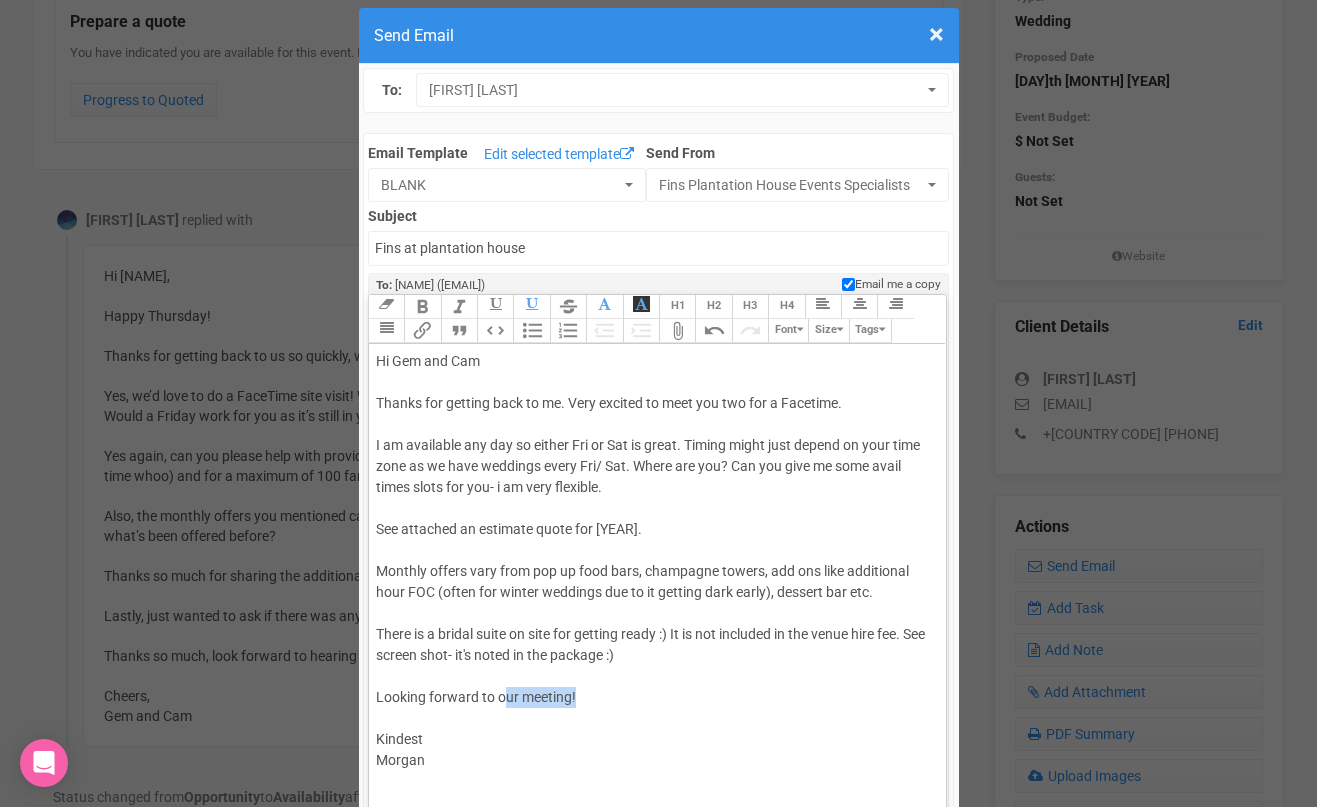 drag, startPoint x: 579, startPoint y: 697, endPoint x: 504, endPoint y: 695, distance: 75.026665 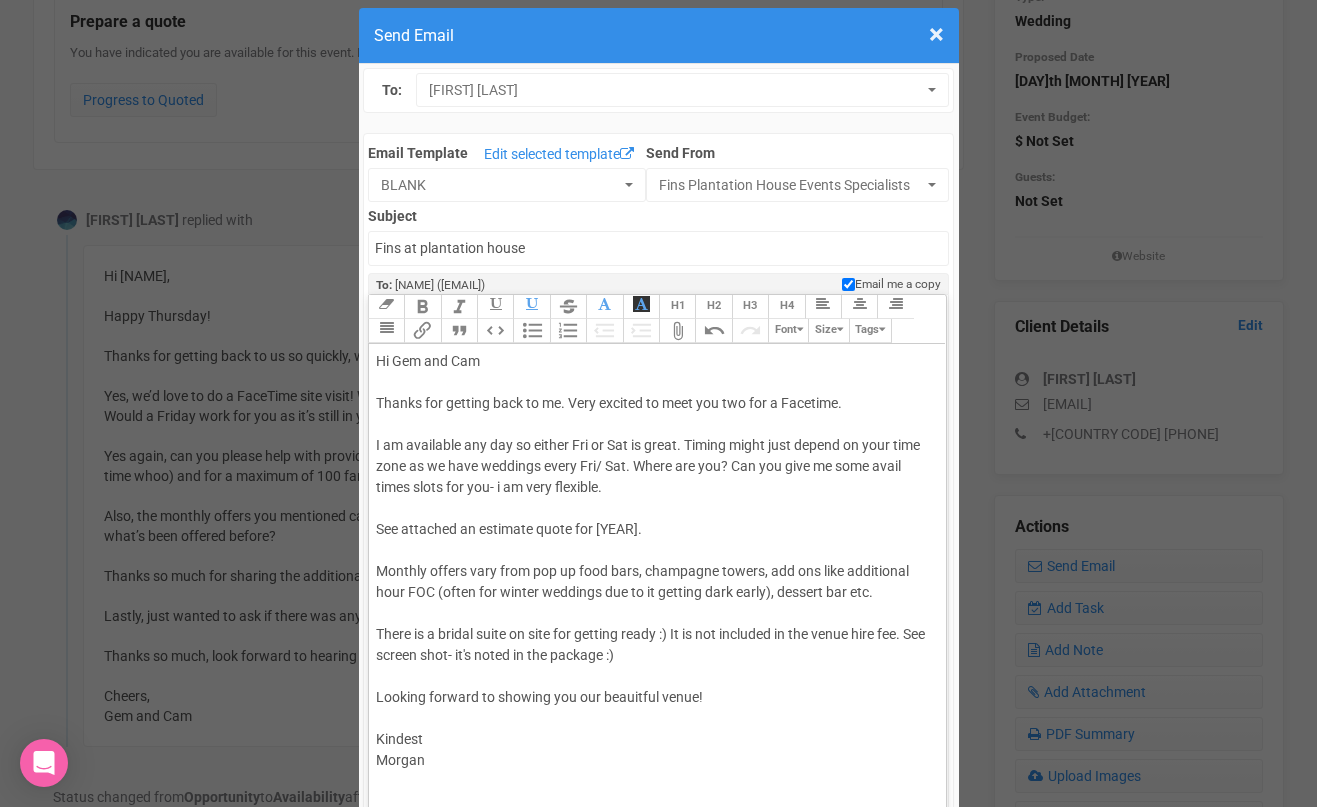 click on "Hi Gem and Cam Thanks for getting back to me. Very excited to meet you two for a Facetime. I am available any day so either Fri or Sat is great. Timing might just depend on your time zone as we have weddings every Fri/ Sat. Where are you? Can you give me some avail times slots for you- i am very flexible.  See attached an estimate quote for 2027.   Monthly offers vary from pop up food bars, champagne towers, add ons like additional hour FOC (often for winter weddings due to it getting dark early), dessert bar etc.  There is a bridal suite on site for getting ready :) It is not included in the venue hire fee. See screen shot- it's noted in the package :) Looking forward to showing you our beauitful venue! Kindest Morgan" 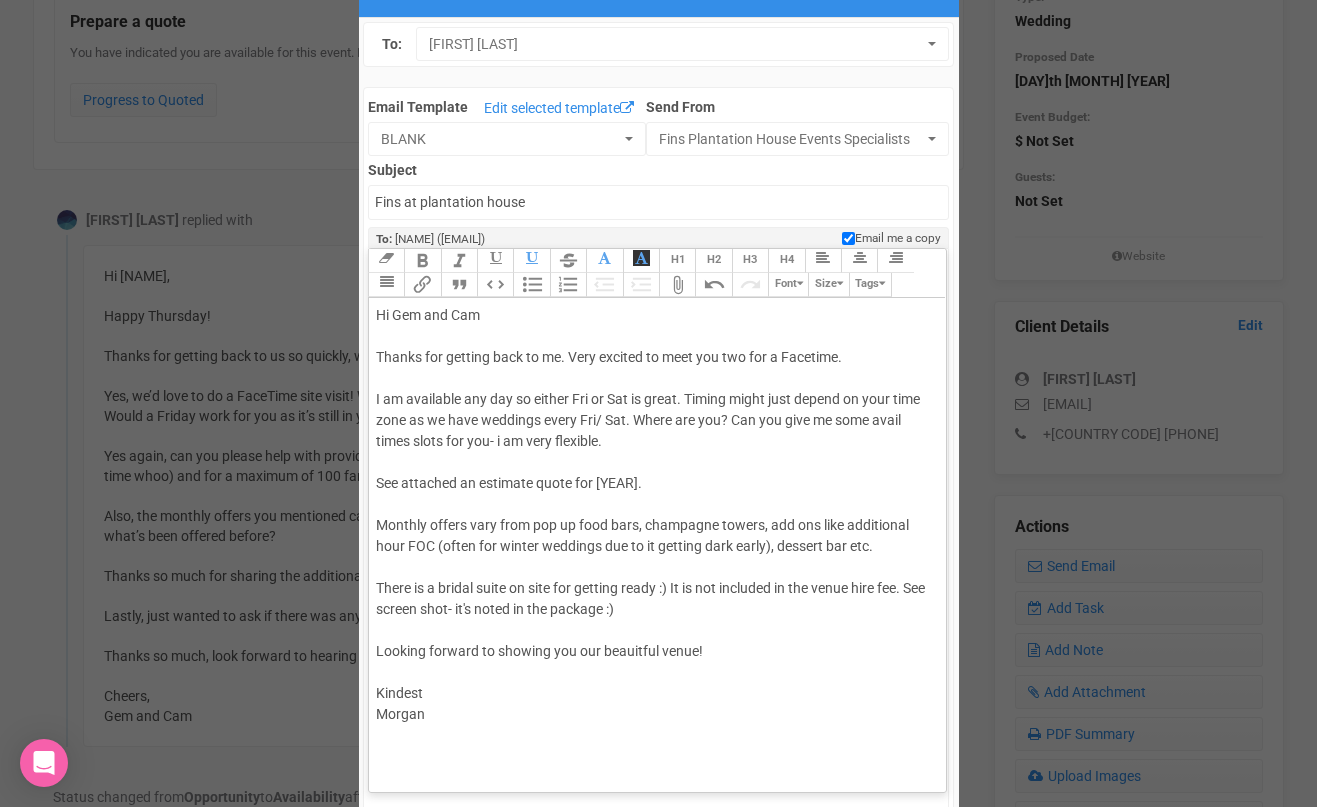 scroll, scrollTop: 82, scrollLeft: 0, axis: vertical 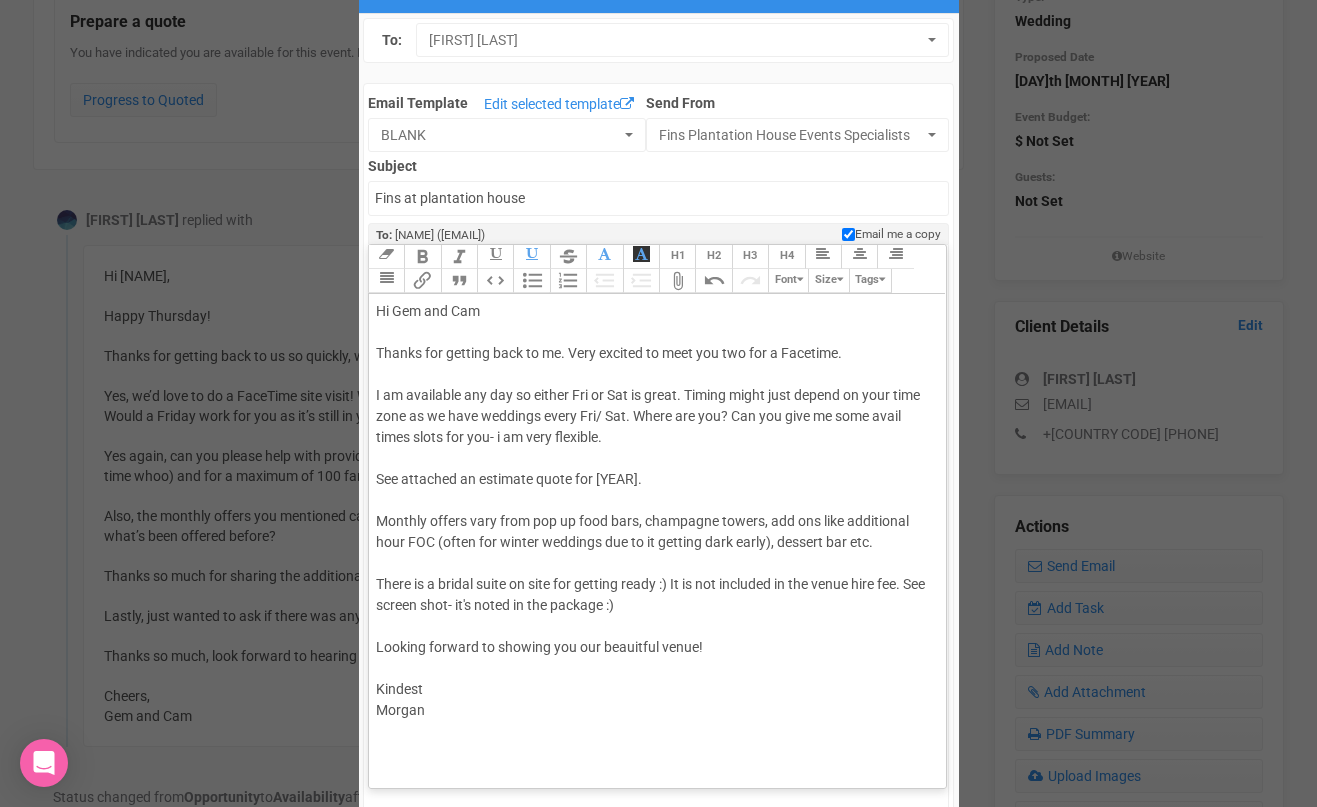 click on "Hi Gem and Cam Thanks for getting back to me. Very excited to meet you two for a Facetime. I am available any day so either Fri or Sat is great. Timing might just depend on your time zone as we have weddings every Fri/ Sat. Where are you? Can you give me some avail times slots for you- i am very flexible.  See attached an estimate quote for 2027.   Monthly offers vary from pop up food bars, champagne towers, add ons like additional hour FOC (often for winter weddings due to it getting dark early), dessert bar etc.  There is a bridal suite on site for getting ready :) It is not included in the venue hire fee. See screen shot- it's noted in the package :) Looking forward to showing you our beauitful venue! Kindest Morgan" 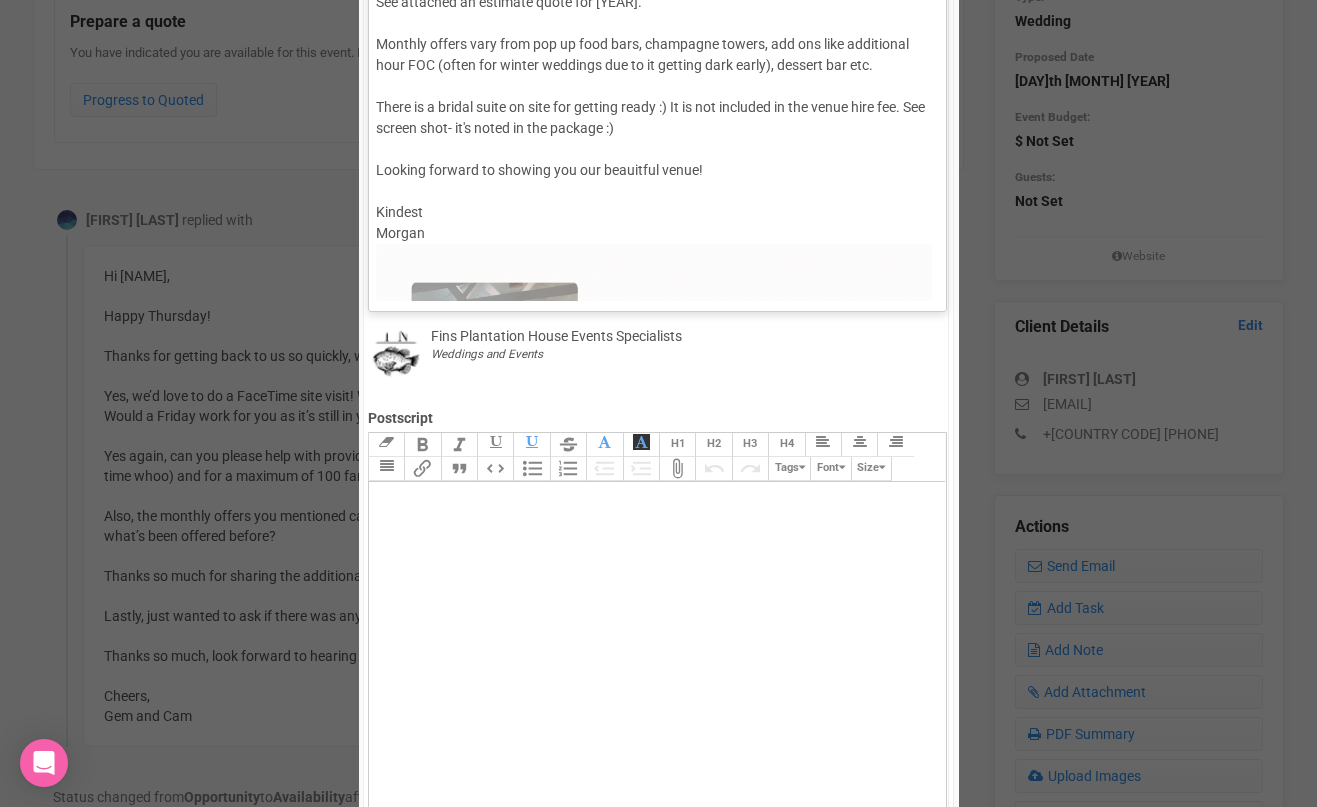 scroll, scrollTop: 630, scrollLeft: 0, axis: vertical 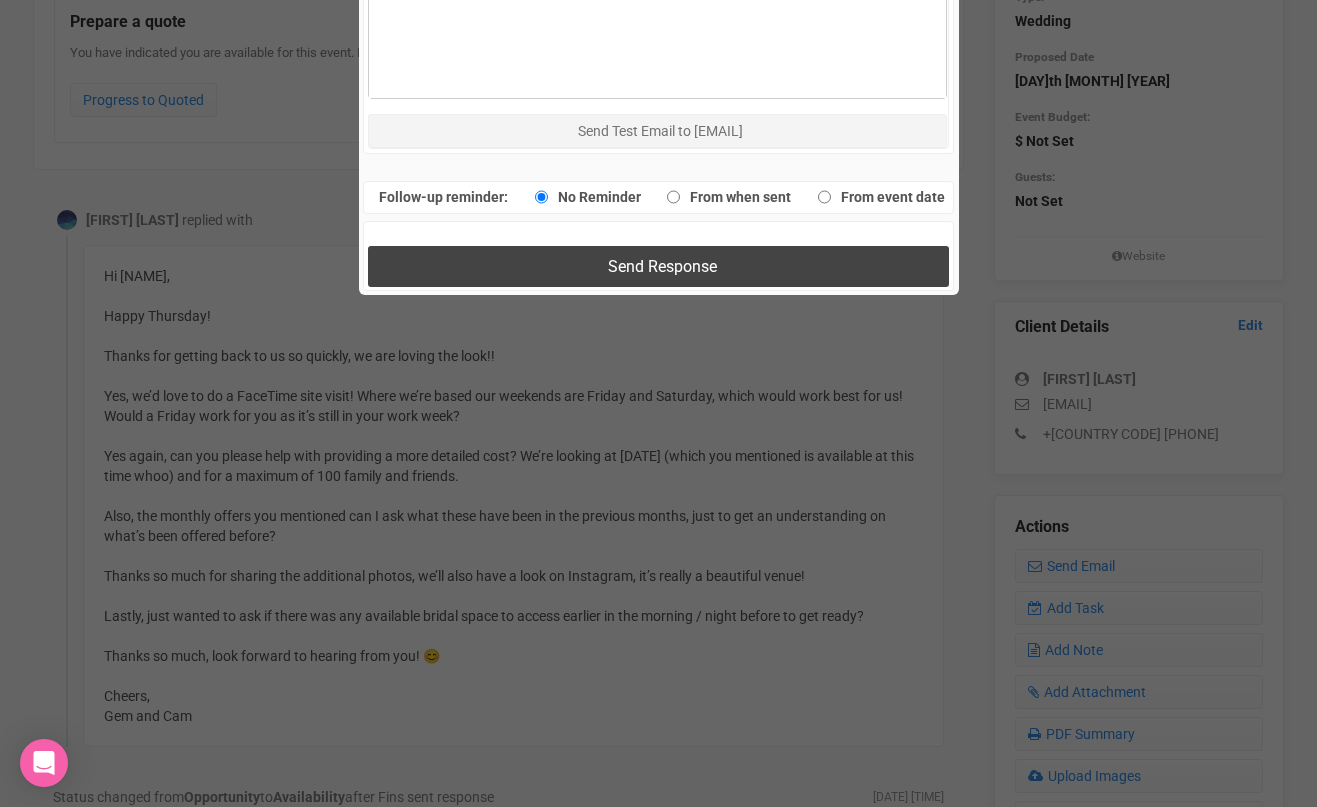 click on "Send Response" at bounding box center [658, 266] 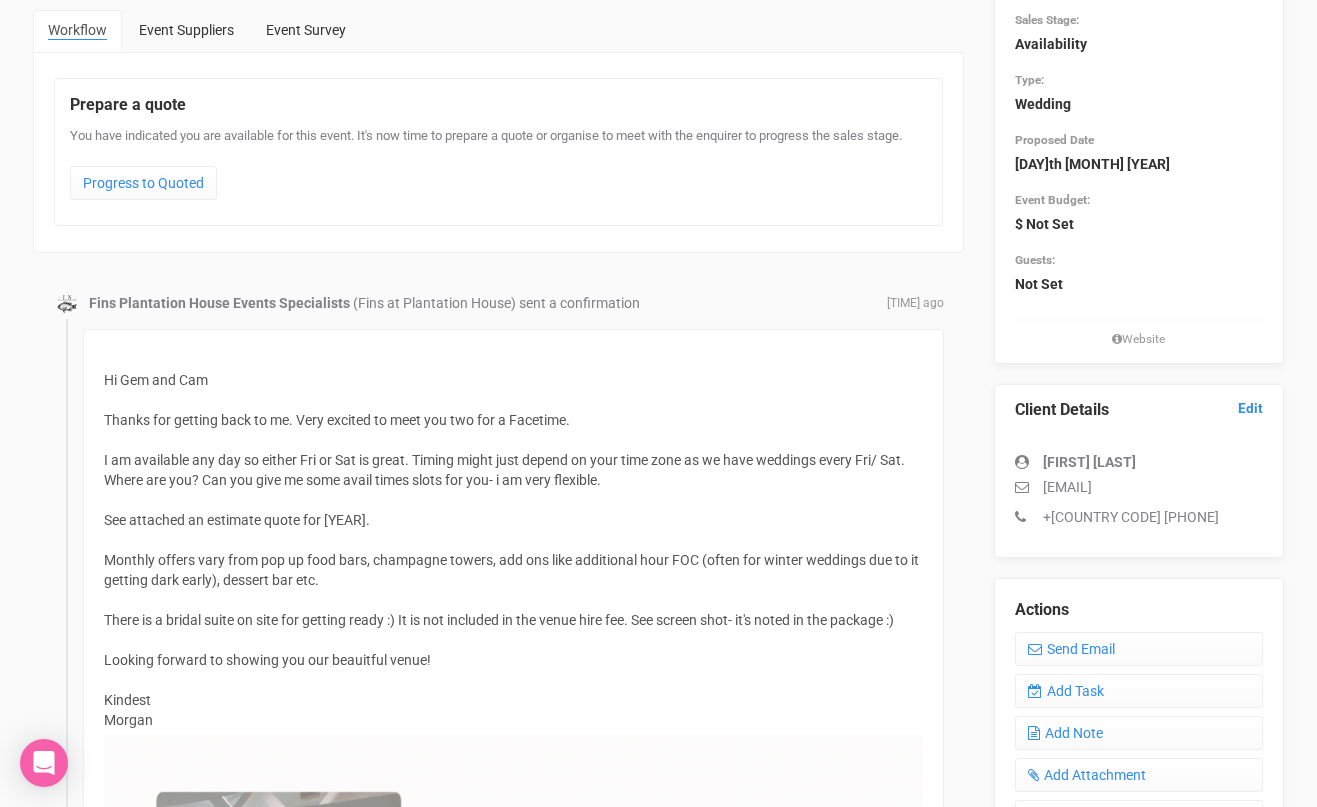 scroll, scrollTop: 0, scrollLeft: 0, axis: both 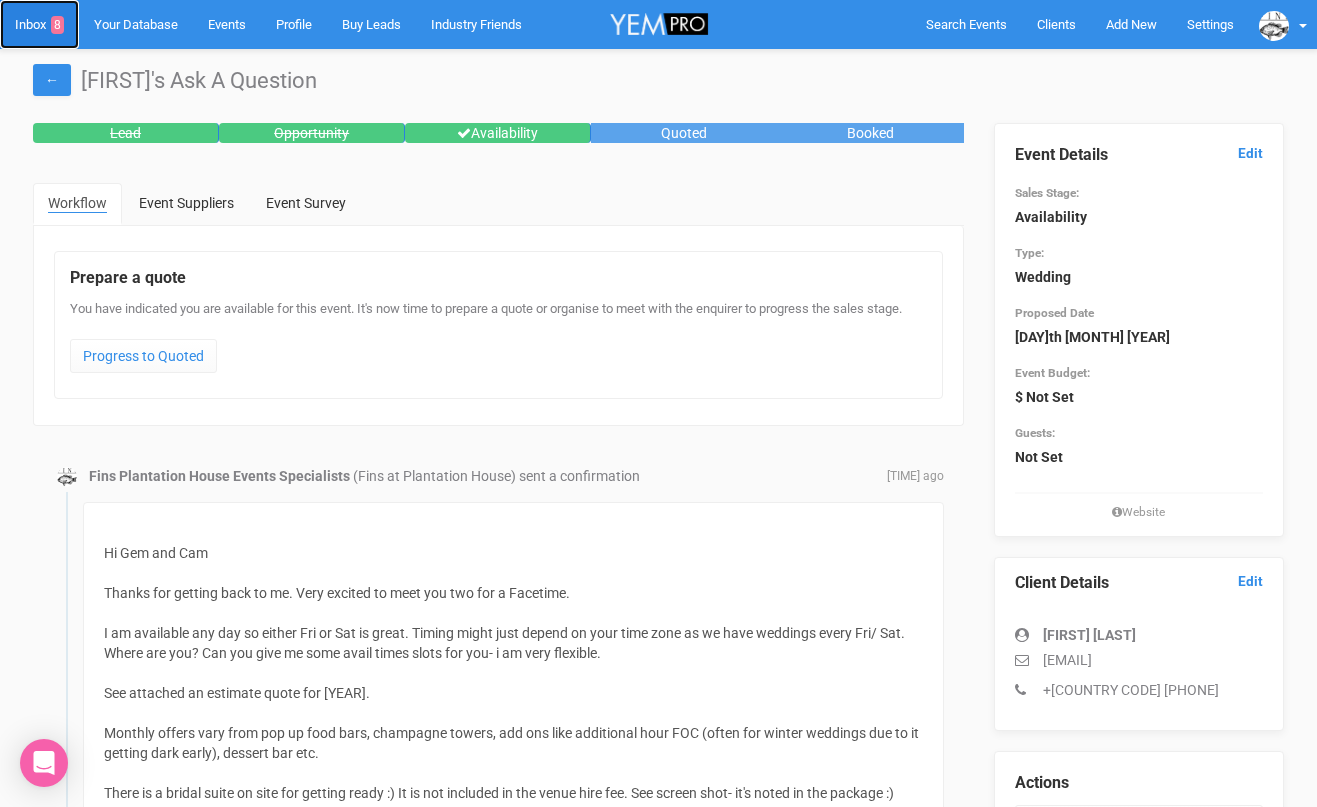 click on "Inbox 8" at bounding box center [39, 24] 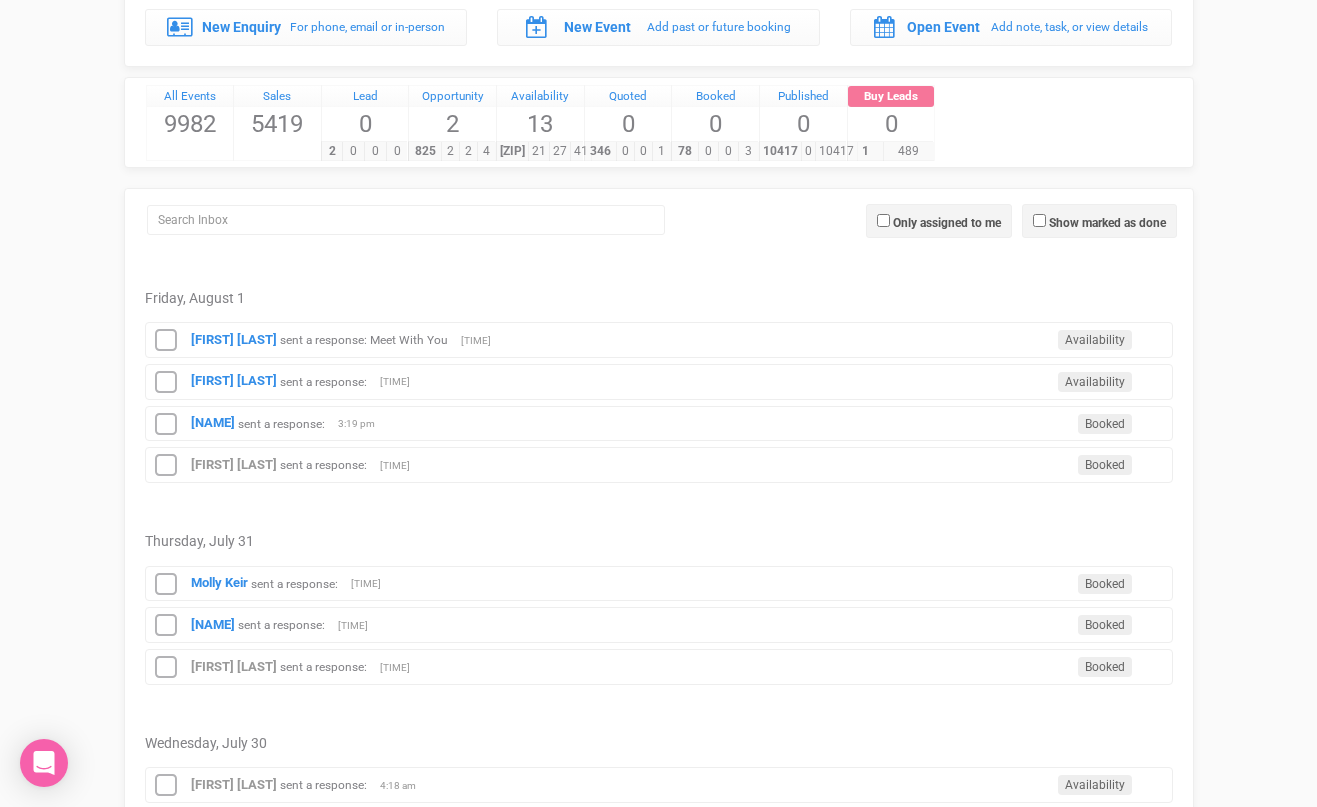 scroll, scrollTop: 295, scrollLeft: 0, axis: vertical 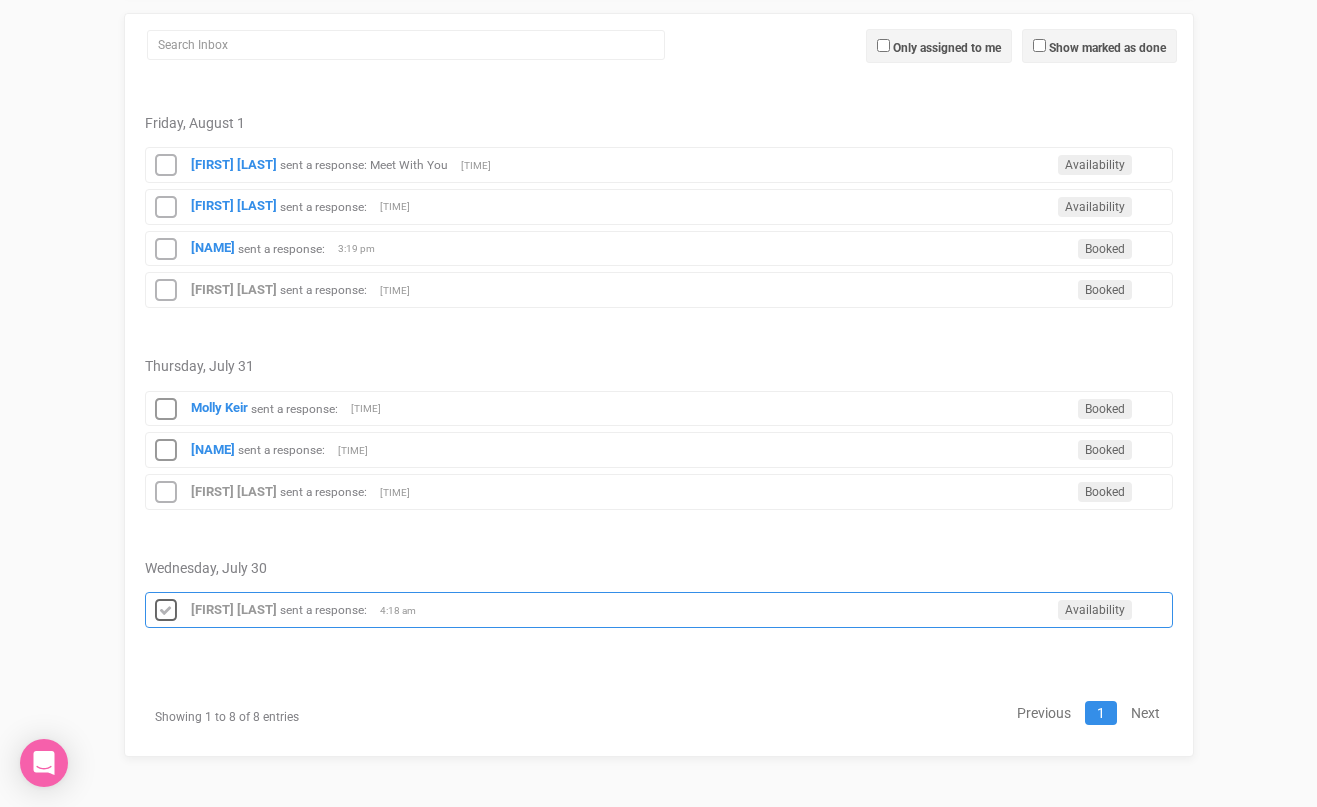 click at bounding box center [166, 611] 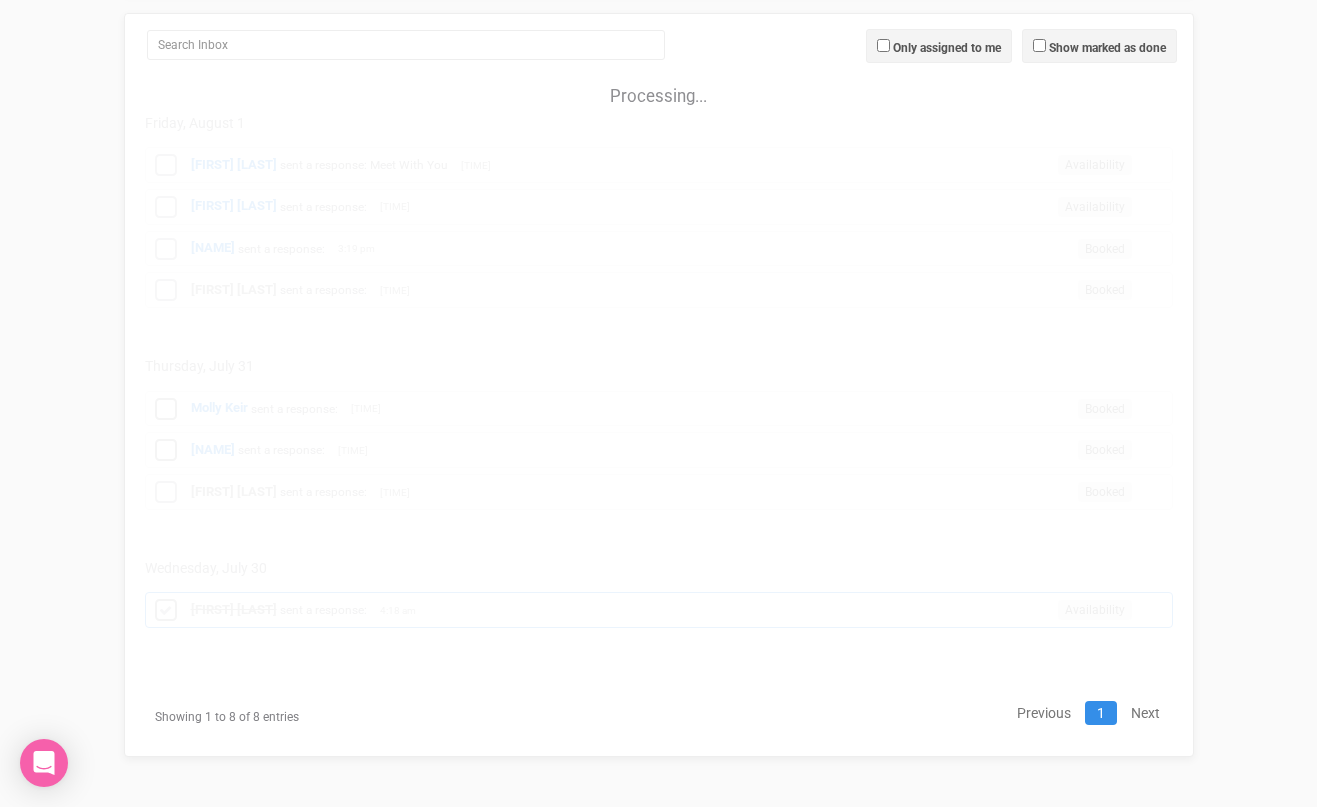 scroll, scrollTop: 177, scrollLeft: 0, axis: vertical 